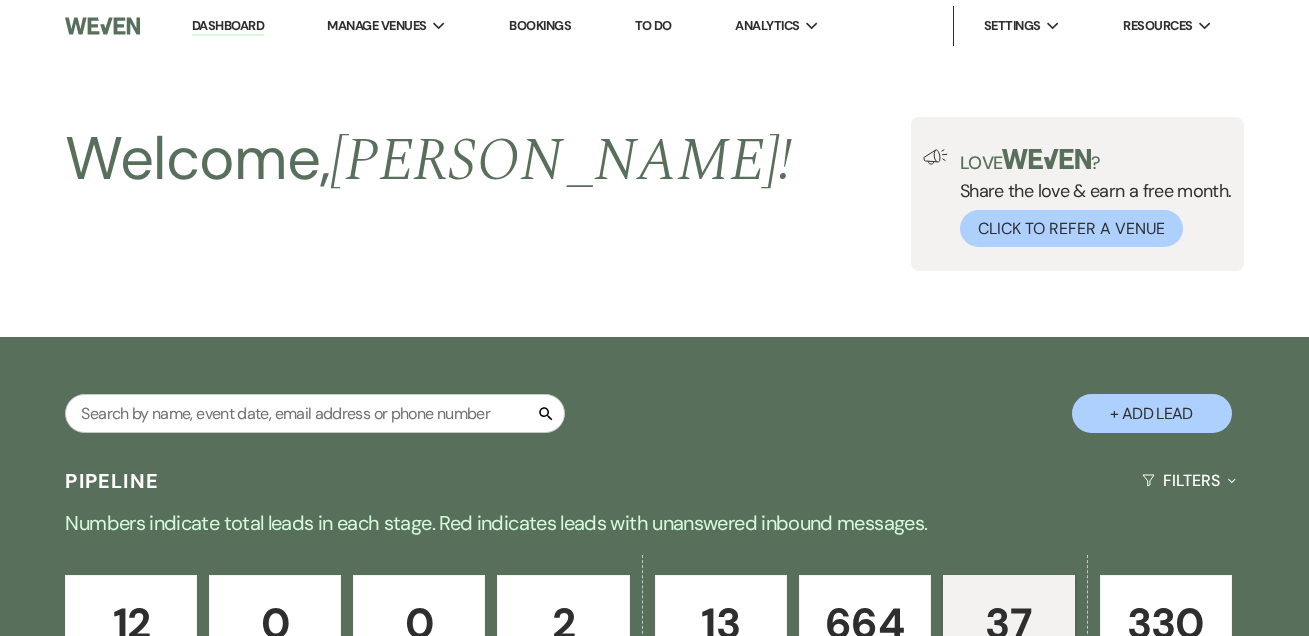 scroll, scrollTop: 241, scrollLeft: 0, axis: vertical 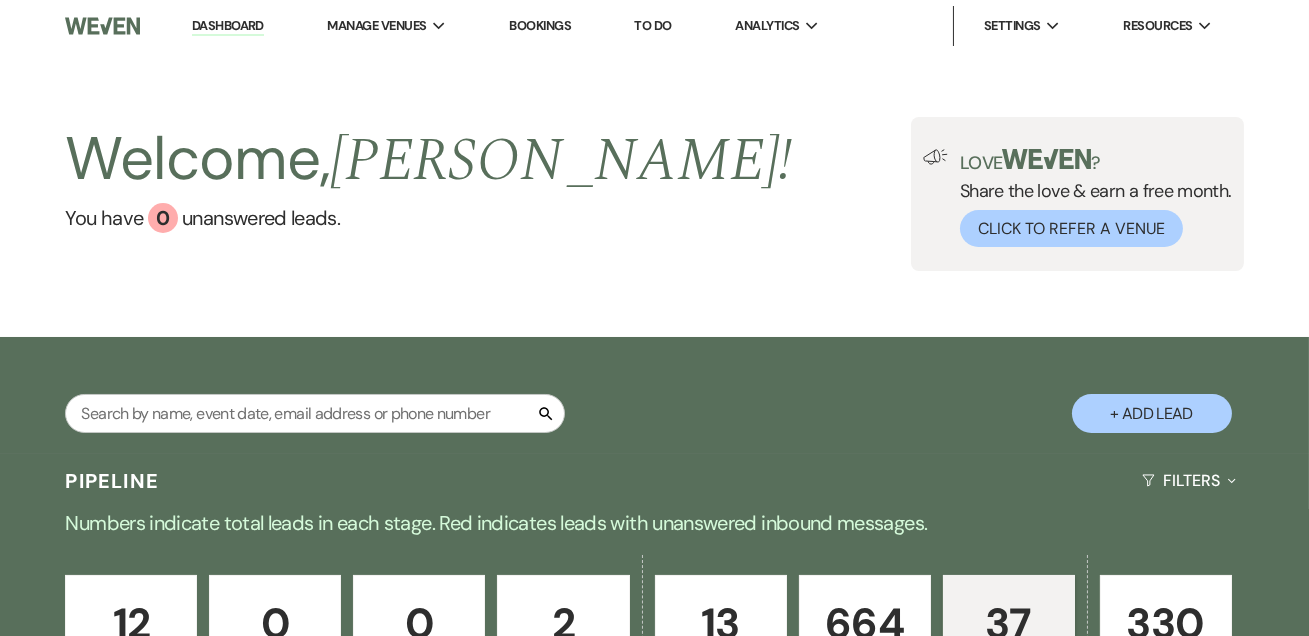 click on "Dashboard" at bounding box center (228, 26) 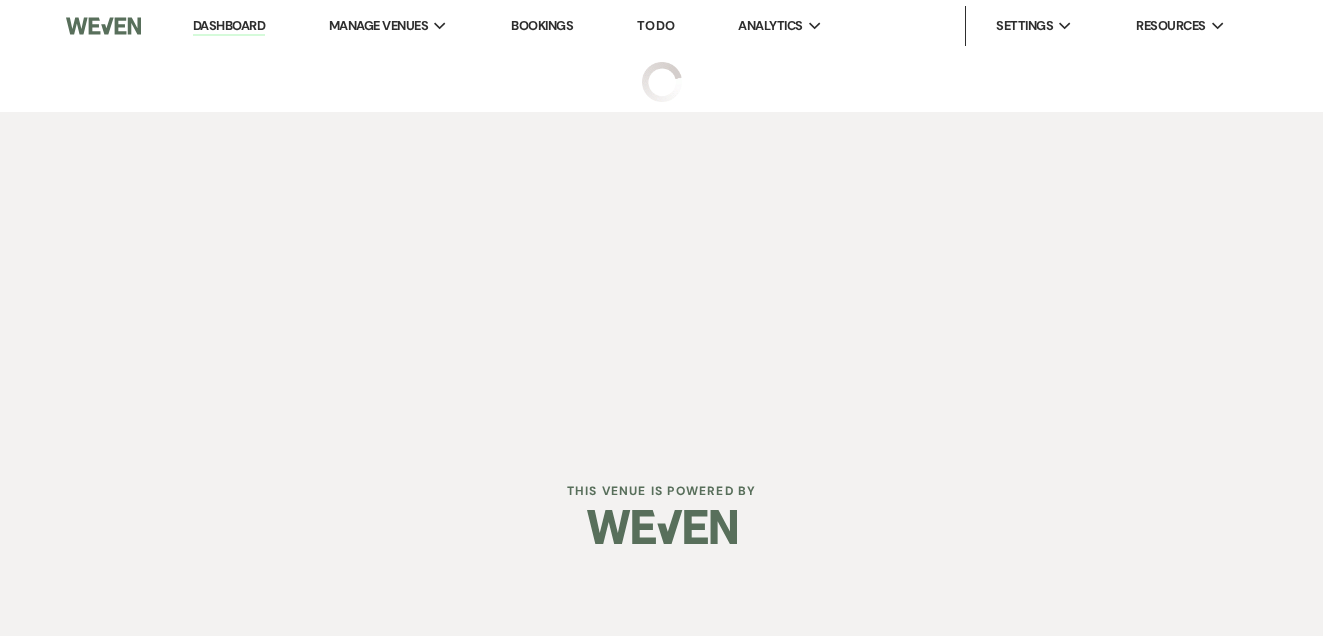 scroll, scrollTop: 0, scrollLeft: 0, axis: both 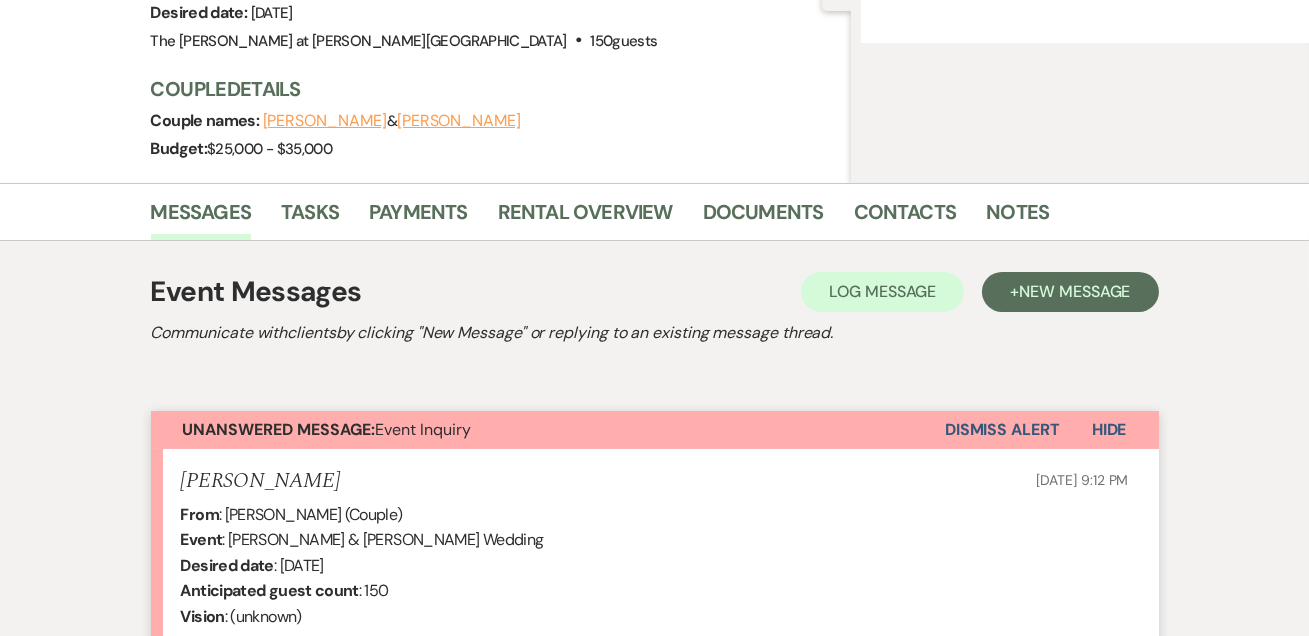 select on "5" 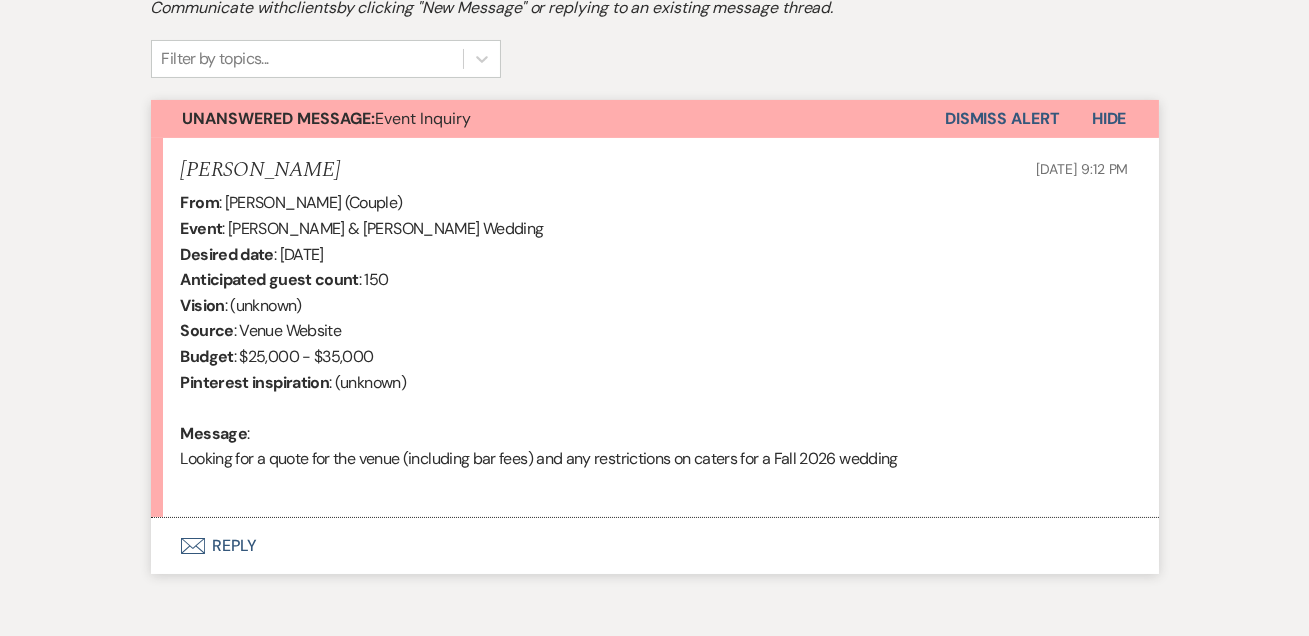 scroll, scrollTop: 739, scrollLeft: 0, axis: vertical 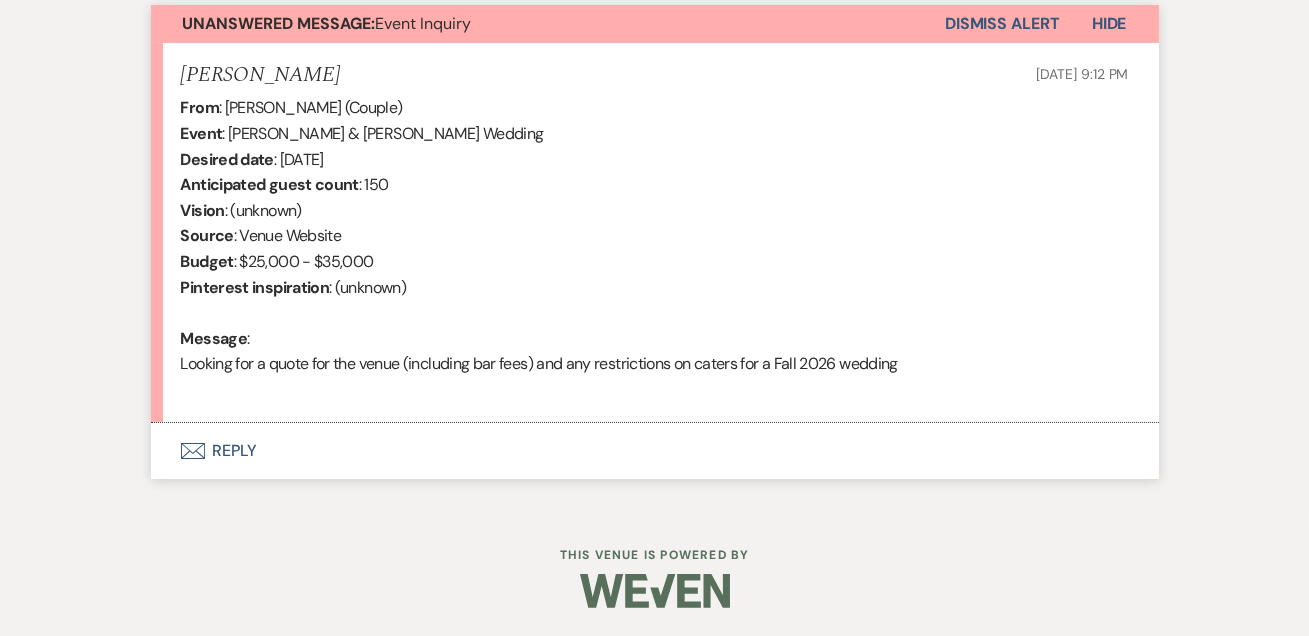 click on "Envelope Reply" at bounding box center [655, 451] 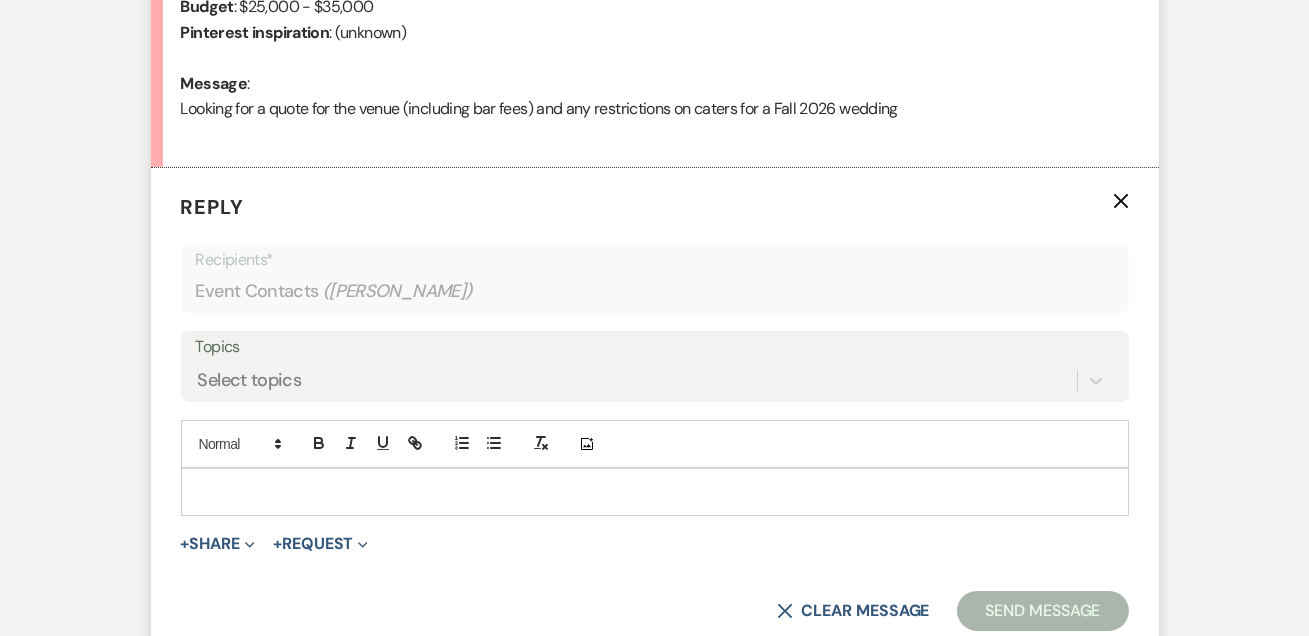 scroll, scrollTop: 1049, scrollLeft: 0, axis: vertical 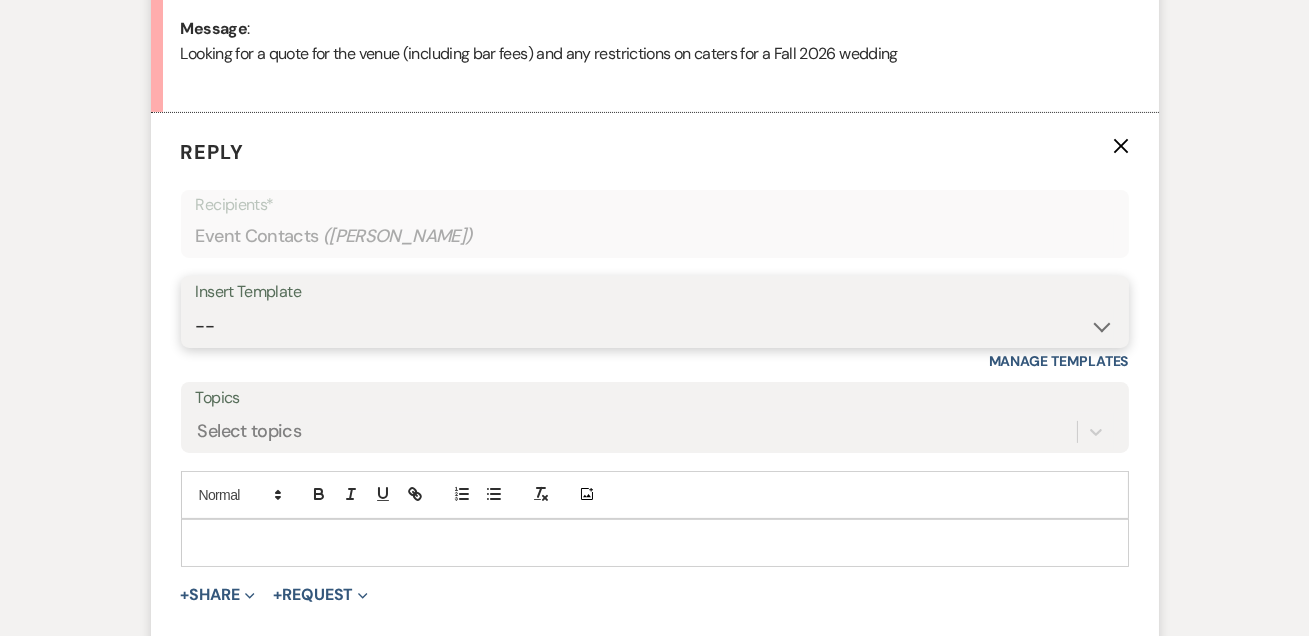 click on "--" at bounding box center [655, 326] 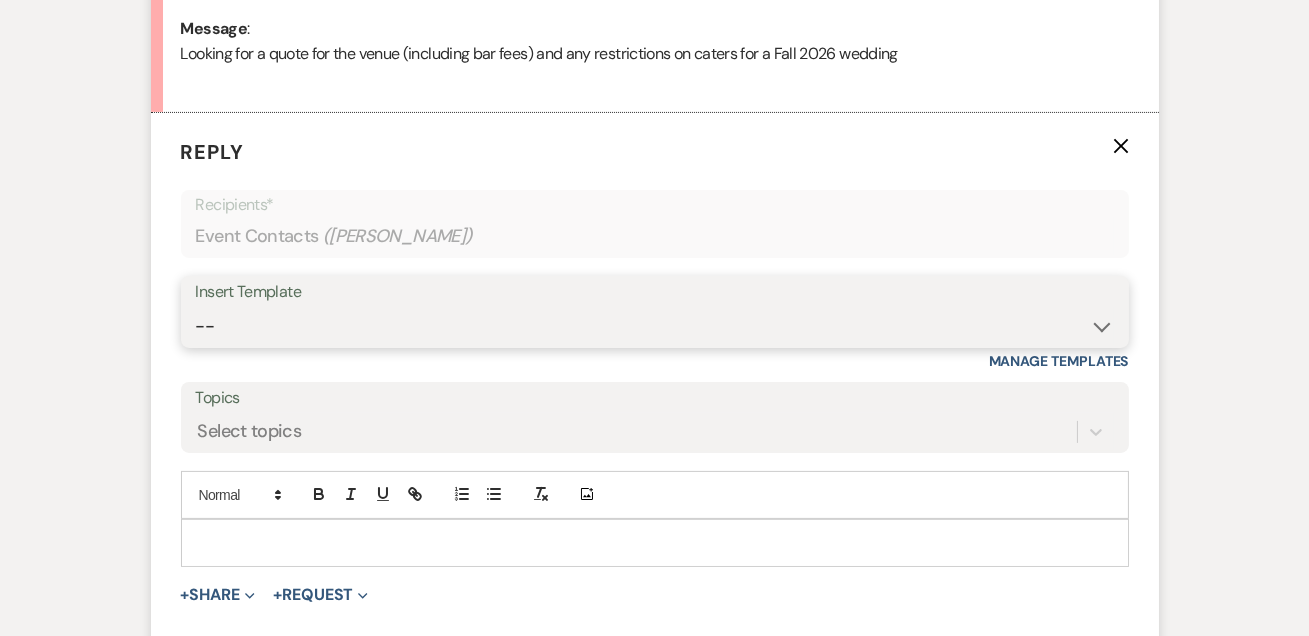select on "4367" 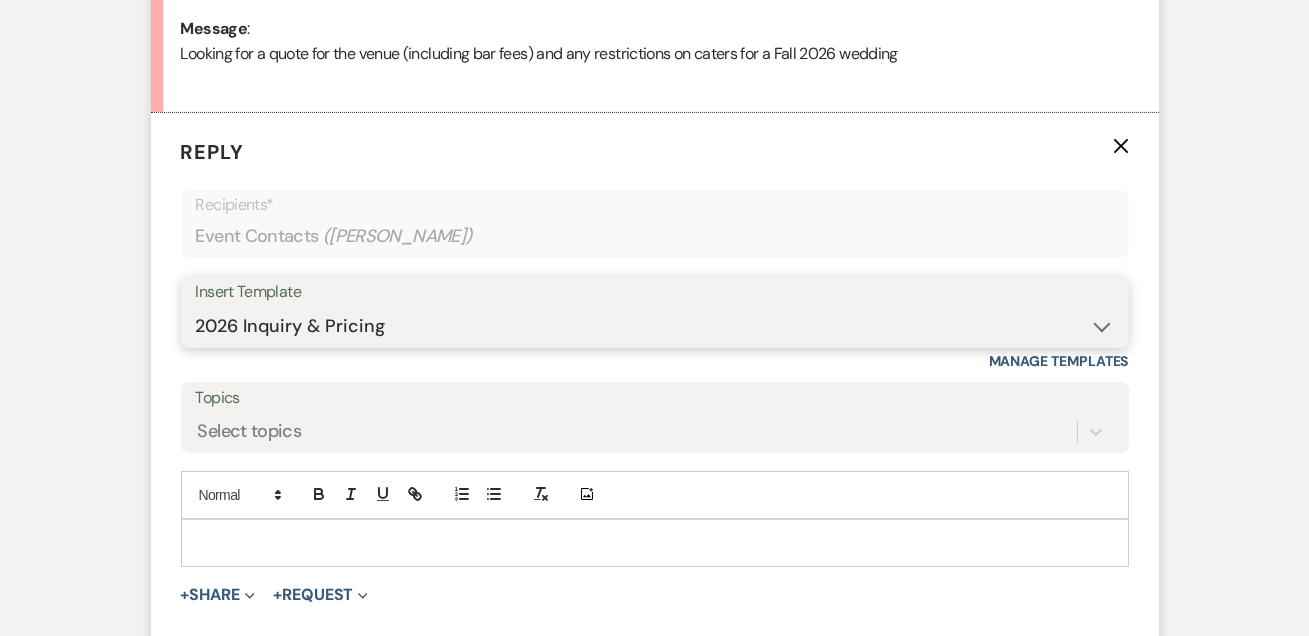 click on "-- Weven Planning Portal Introduction (Booked Events) Tour Request Response Follow Up Contract (Pre-Booked Leads) Weven Planning Portal Introduction Wedding Insurance Tour Follow-up Follow Up (call to action) Offboarding General Follow Up Copy of Follow Up Second Payment Tour & Visit Appointments Private Events On-Site Lodging In The Event of Rain Bridal Suite Check In Out of Season Not Available 2025 Bar Packages  2026 Inquiry & Pricing Copy of Follow Up Booked Elsewhere Response Tour Confirmation Copy of Weven Planning Portal Introduction (Booked Events)" at bounding box center [655, 326] 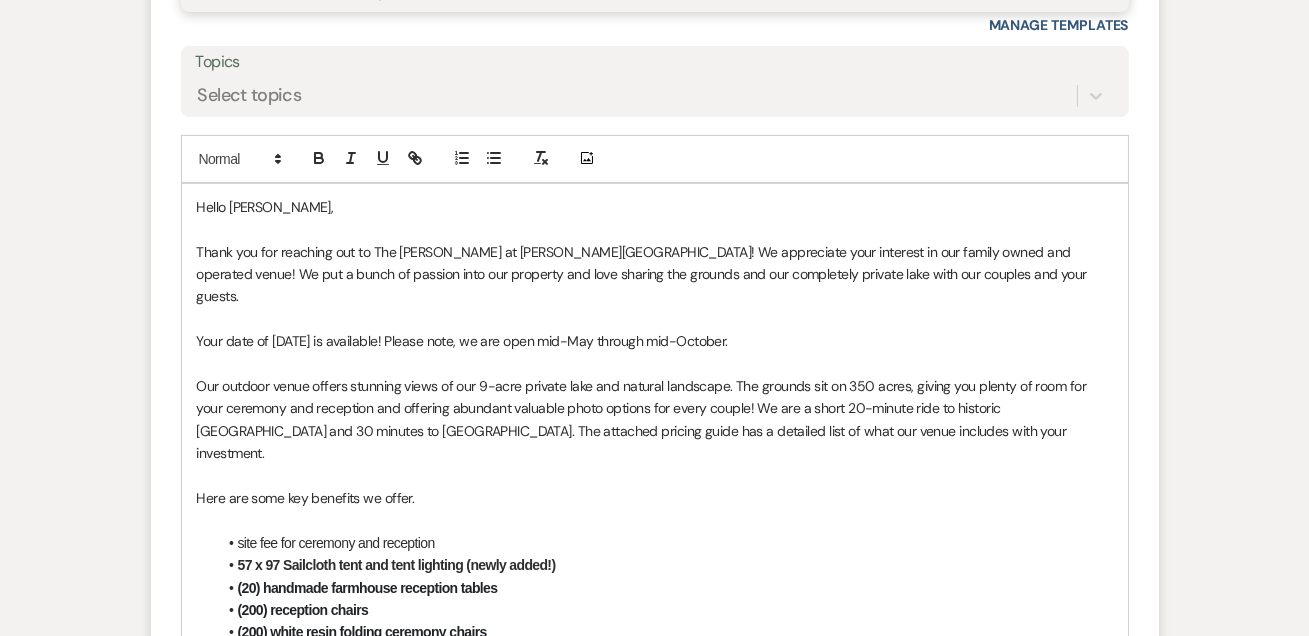 scroll, scrollTop: 1412, scrollLeft: 0, axis: vertical 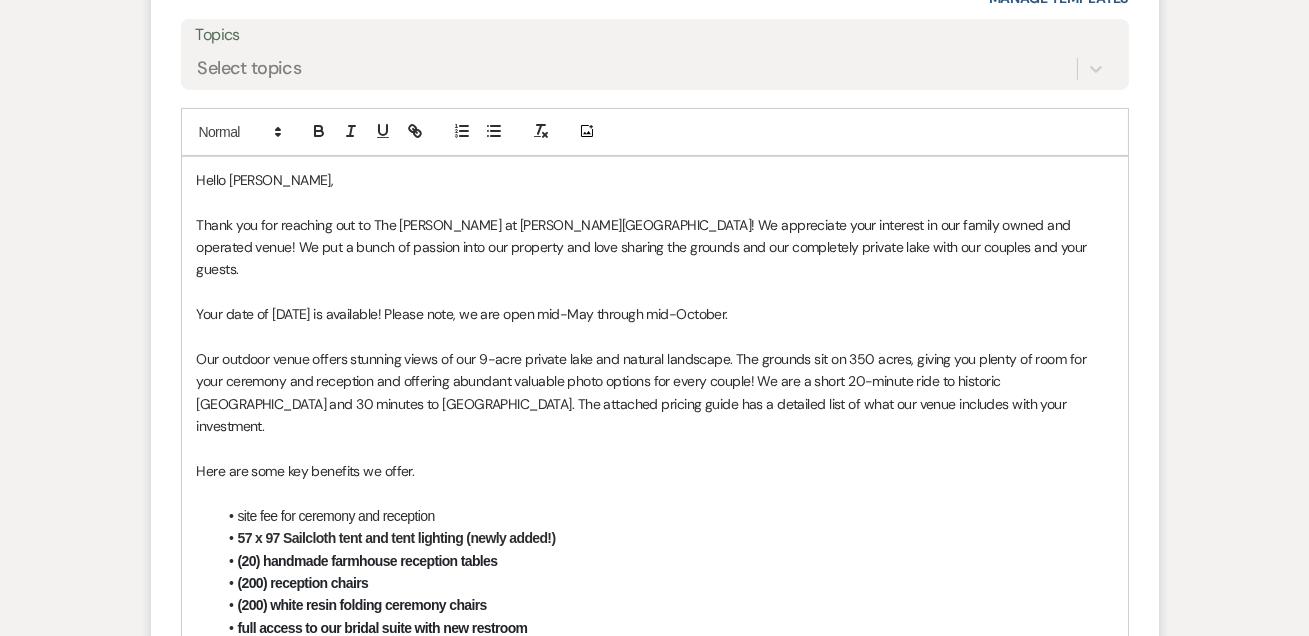 click on "Your date of 09/12/2026 is available! Please note, we are open mid-May through mid-October." at bounding box center (655, 314) 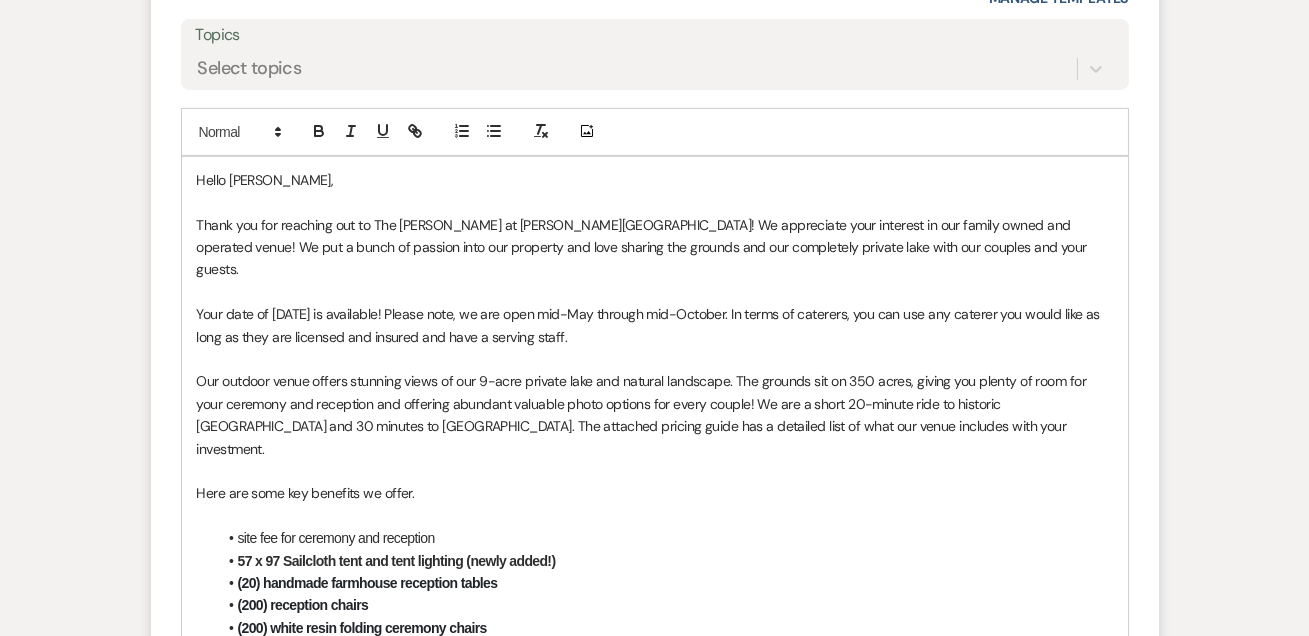 click on "Your date of 09/12/2026 is available! Please note, we are open mid-May through mid-October. In terms of caterers, you can use any caterer you would like as long as they are licensed and insured and have a serving staff." at bounding box center (655, 325) 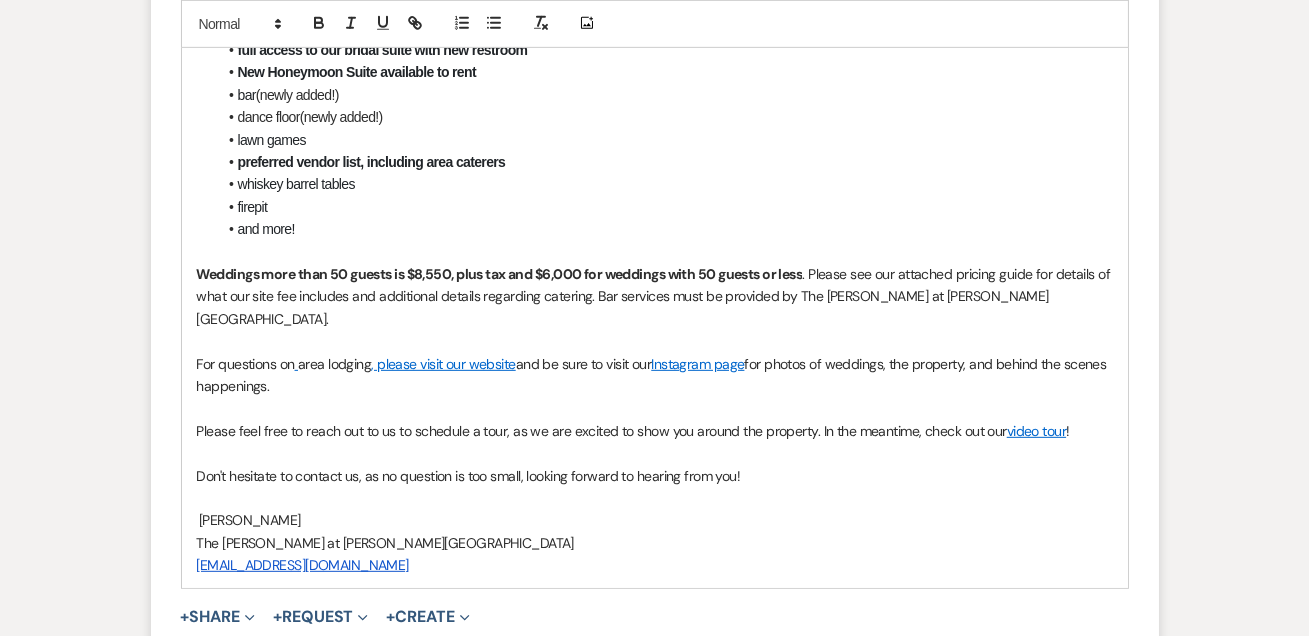 scroll, scrollTop: 2375, scrollLeft: 0, axis: vertical 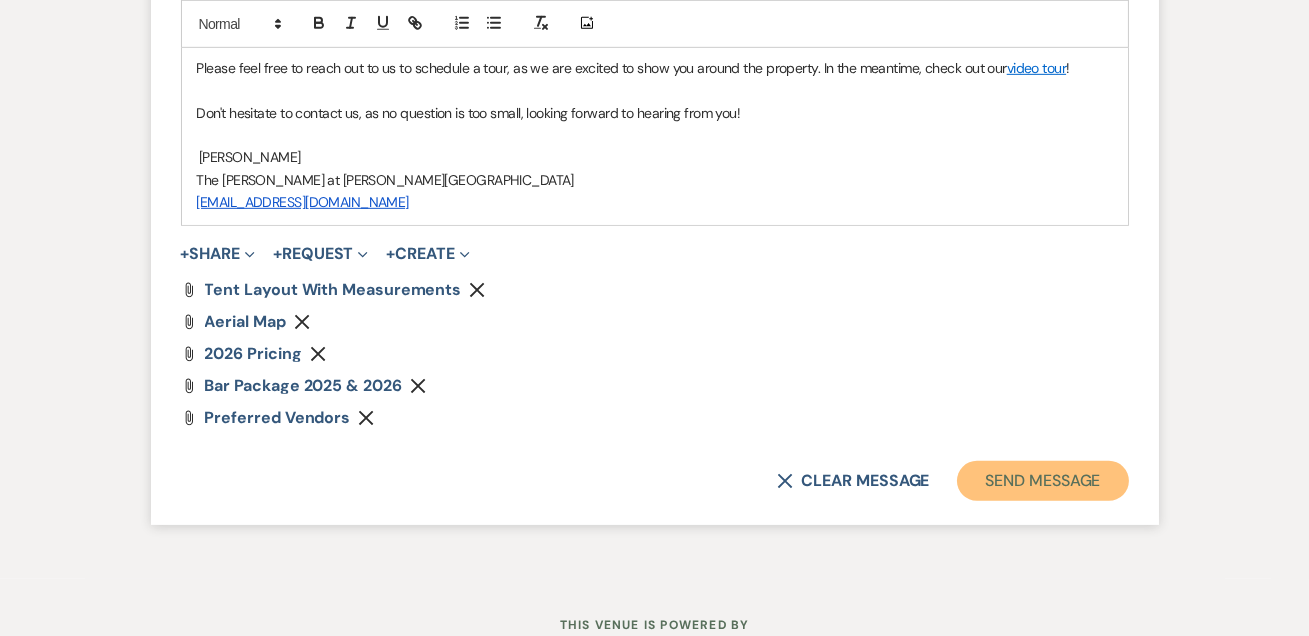 click on "Send Message" at bounding box center (1042, 481) 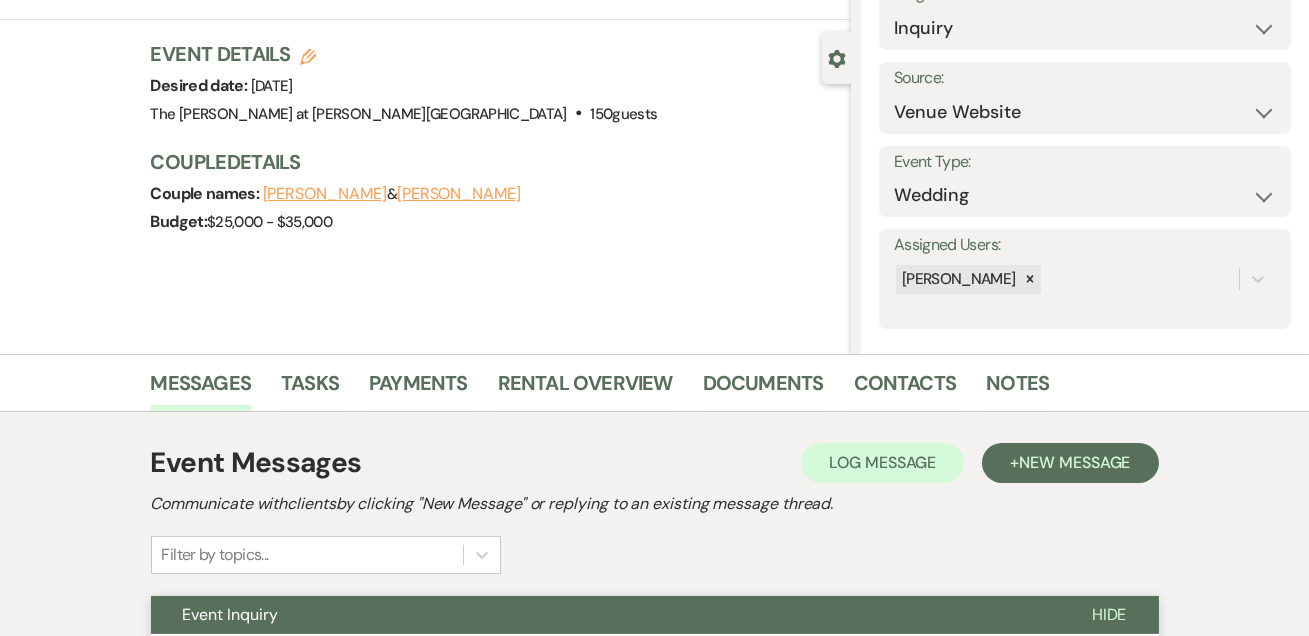 scroll, scrollTop: 0, scrollLeft: 0, axis: both 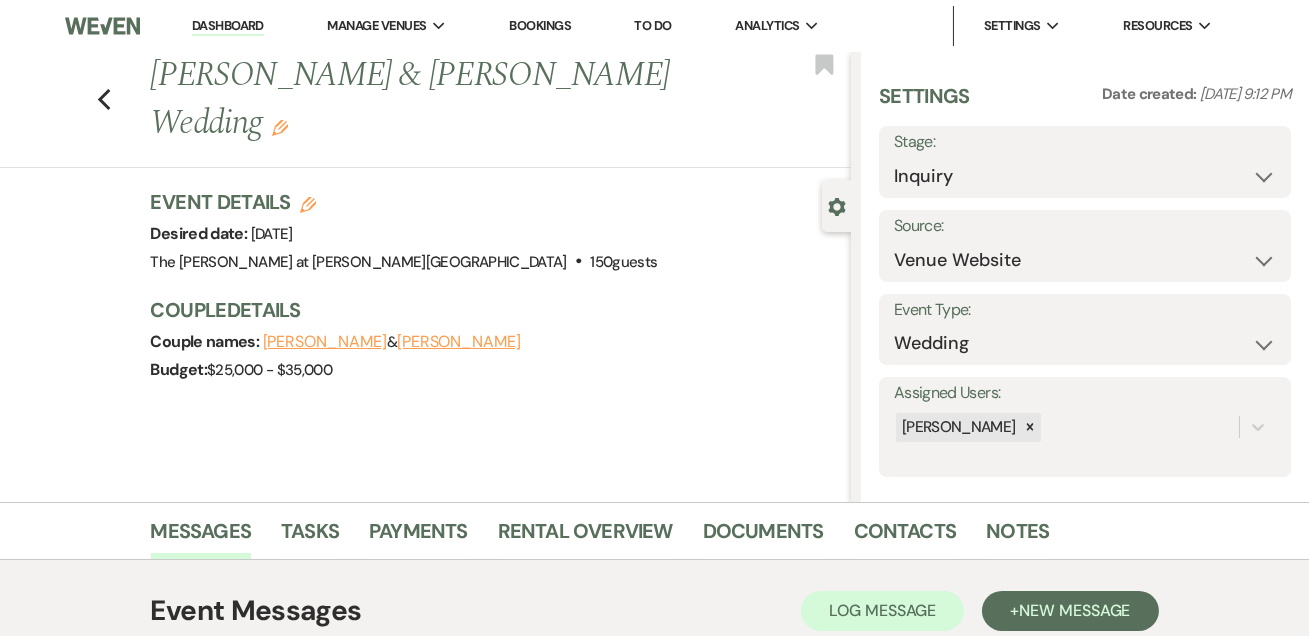 drag, startPoint x: 263, startPoint y: 33, endPoint x: 279, endPoint y: 25, distance: 17.888544 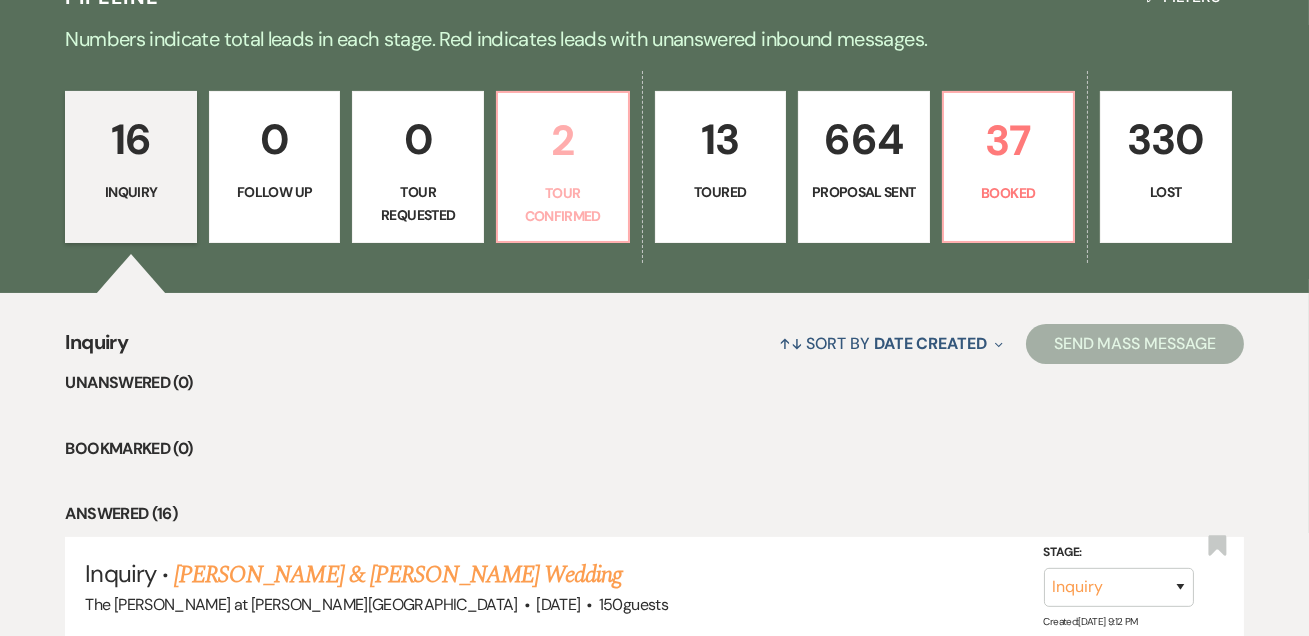 click on "Tour Confirmed" at bounding box center (563, 204) 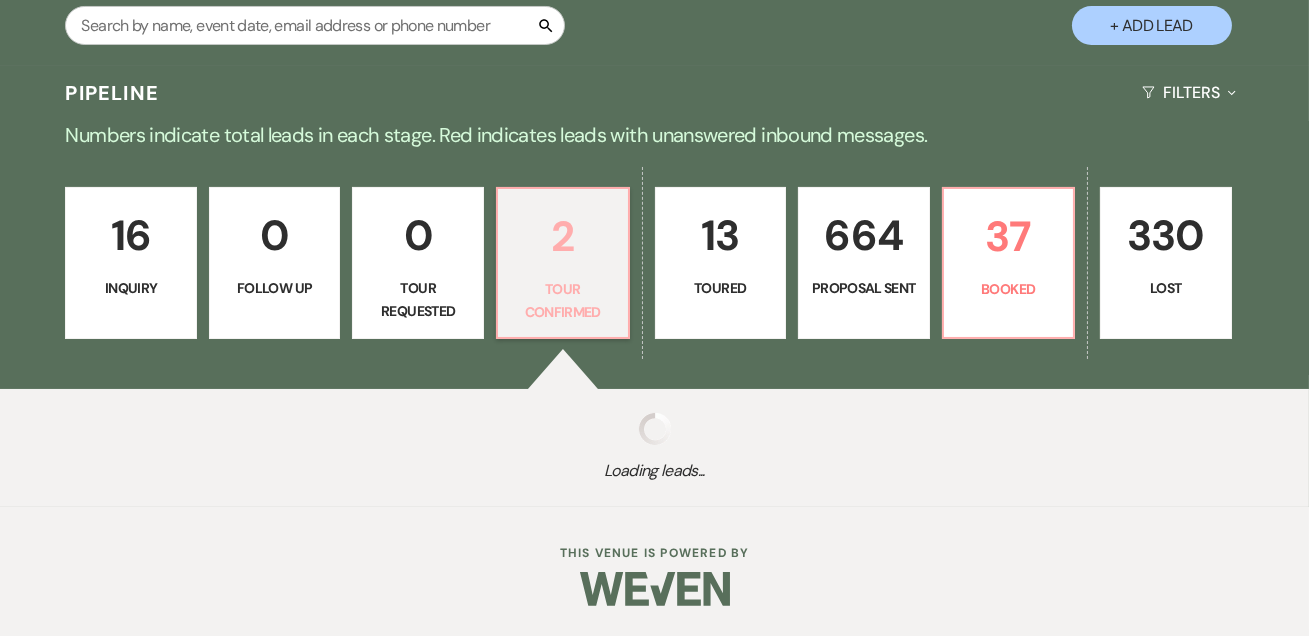 scroll, scrollTop: 385, scrollLeft: 0, axis: vertical 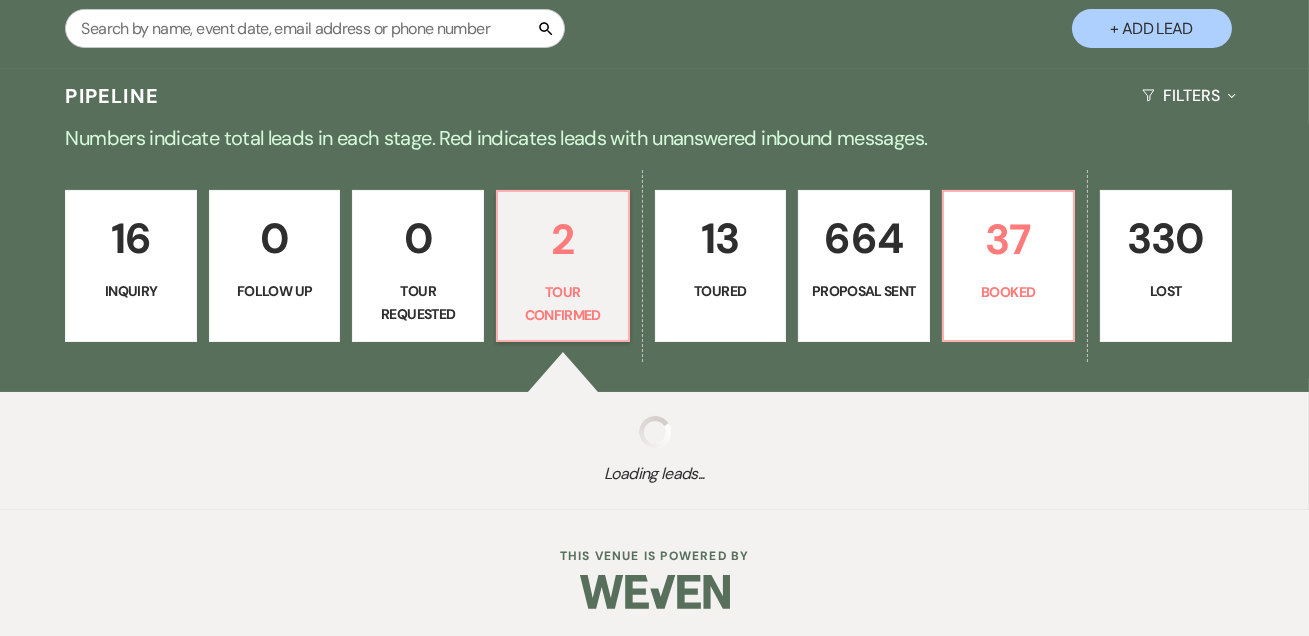 select on "4" 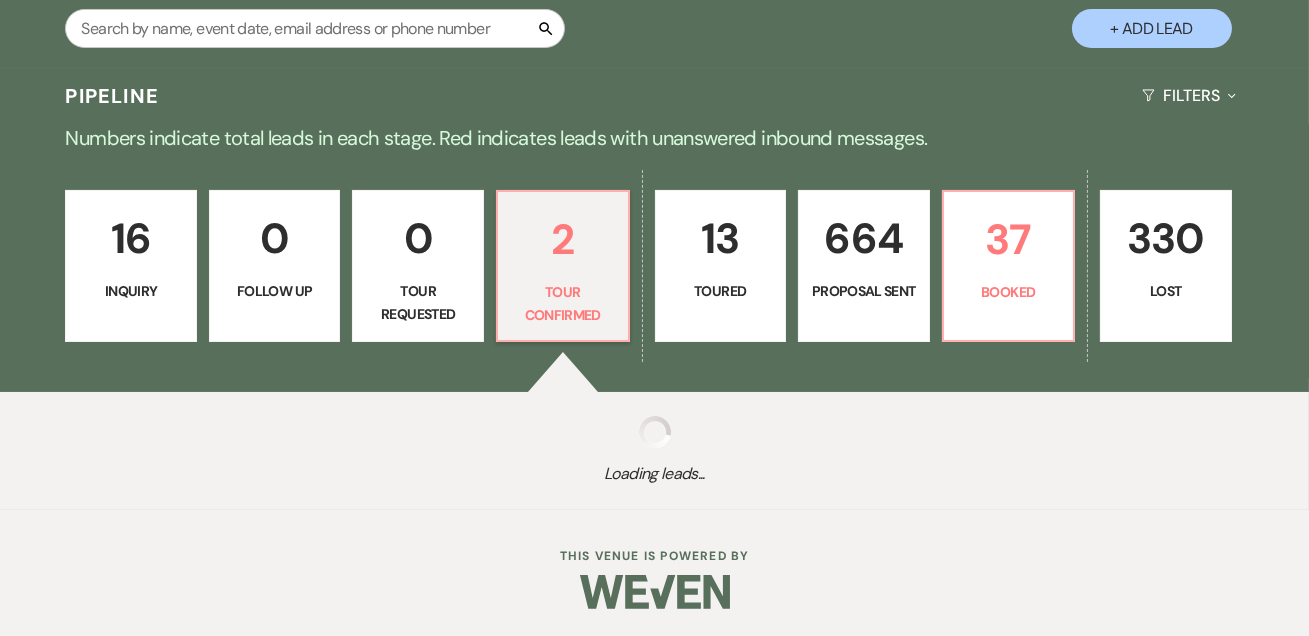 select on "4" 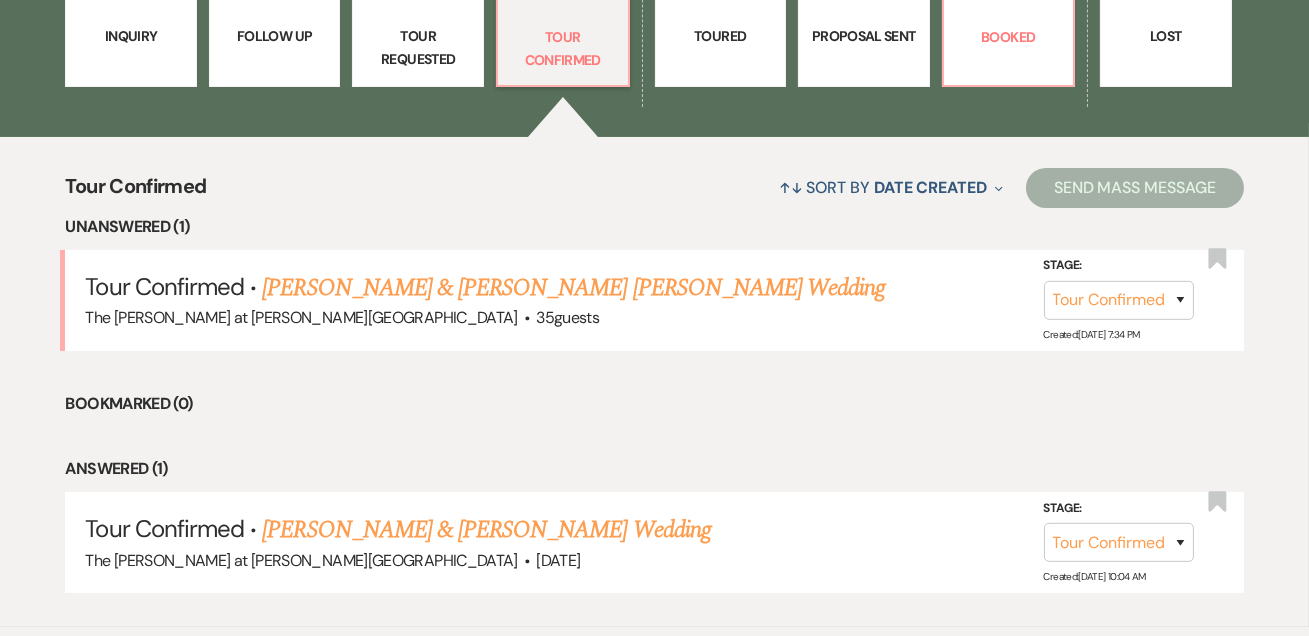scroll, scrollTop: 727, scrollLeft: 0, axis: vertical 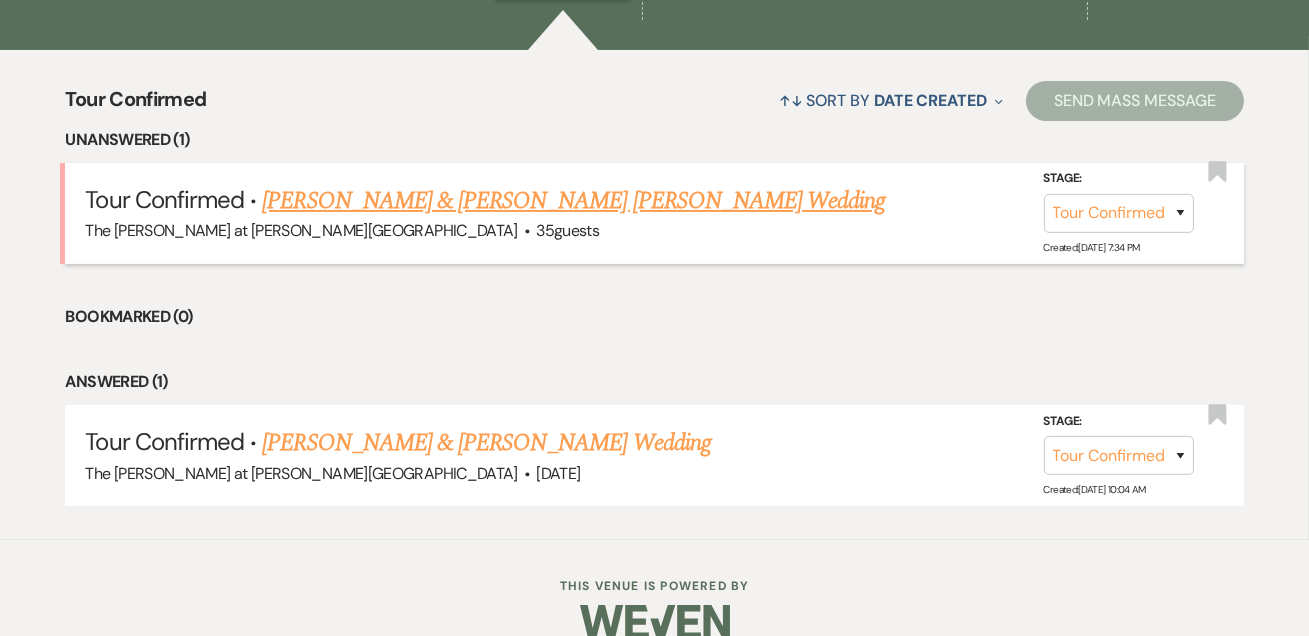 click on "Brandon Almodovar & Destiny Marie Torres's Wedding" at bounding box center (573, 201) 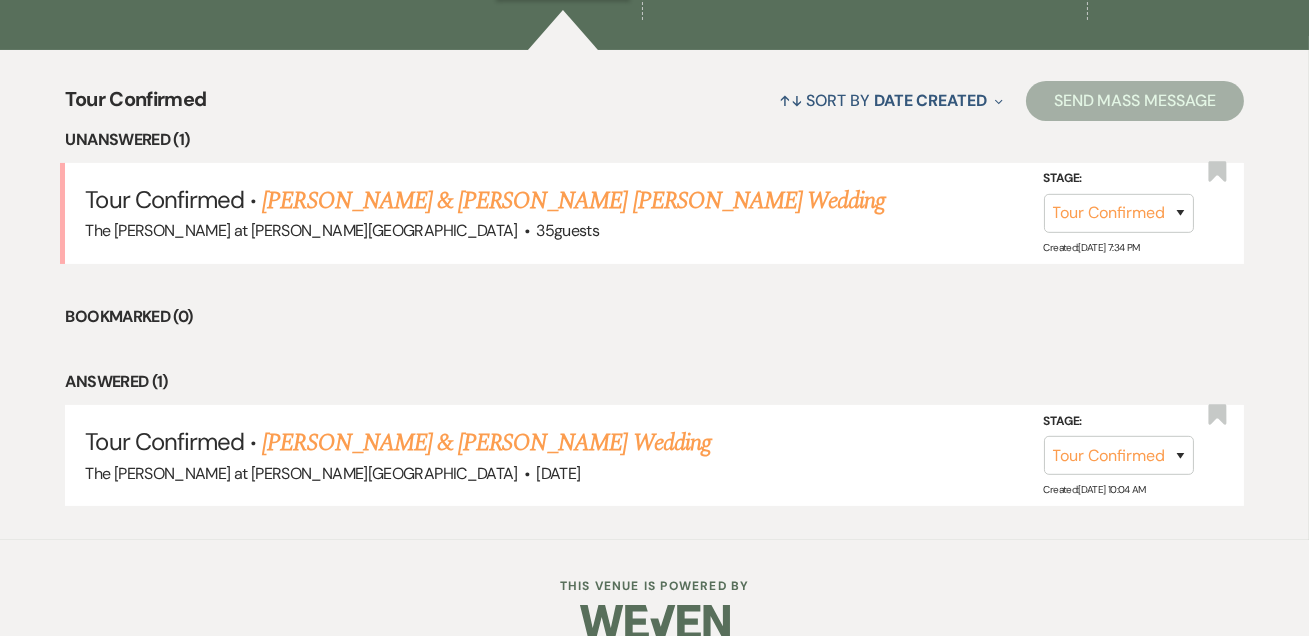 scroll, scrollTop: 0, scrollLeft: 0, axis: both 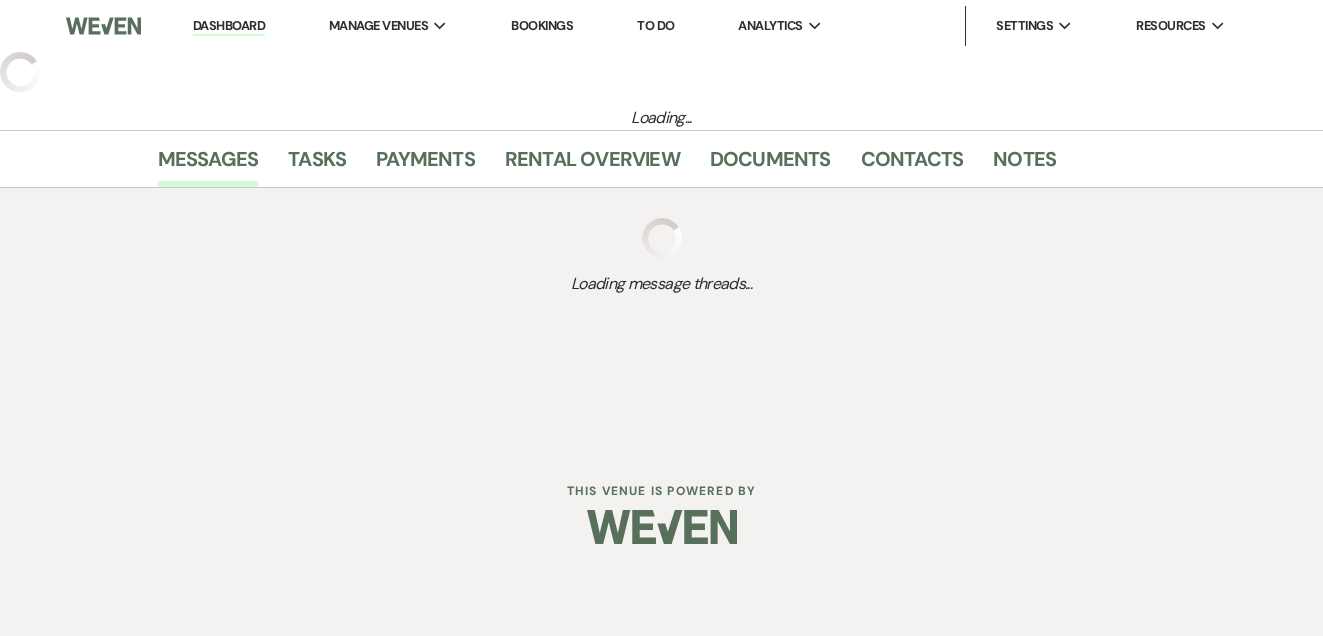 select on "4" 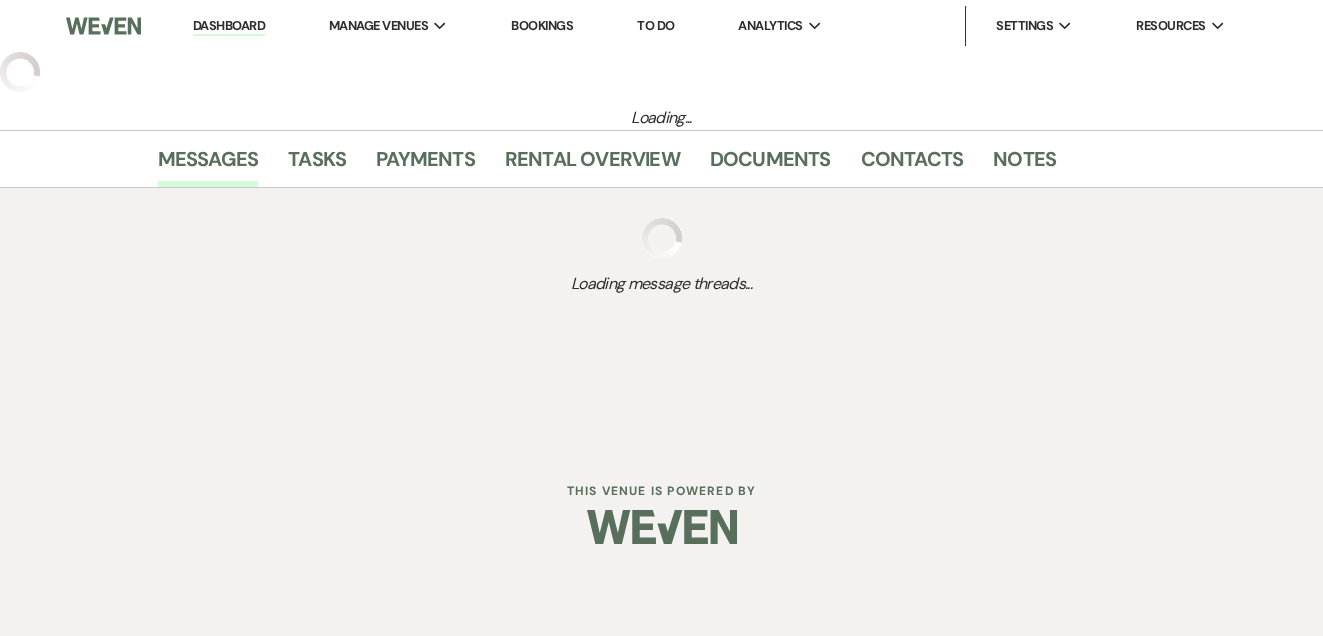 select on "17" 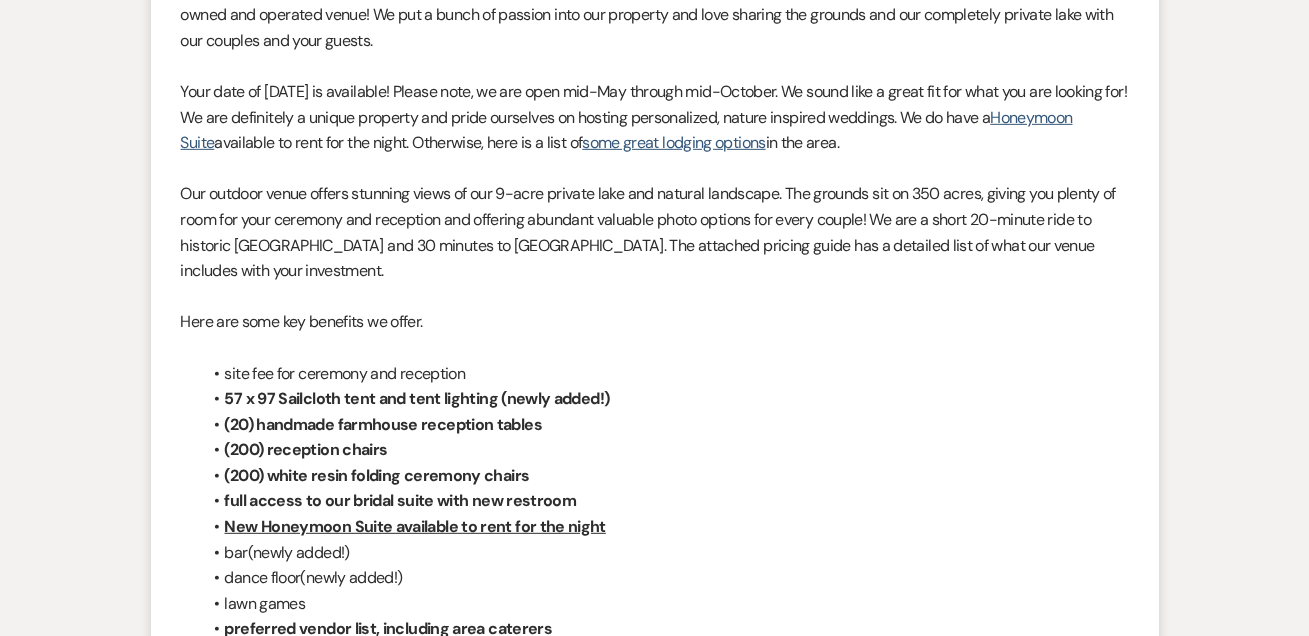 scroll, scrollTop: 2397, scrollLeft: 0, axis: vertical 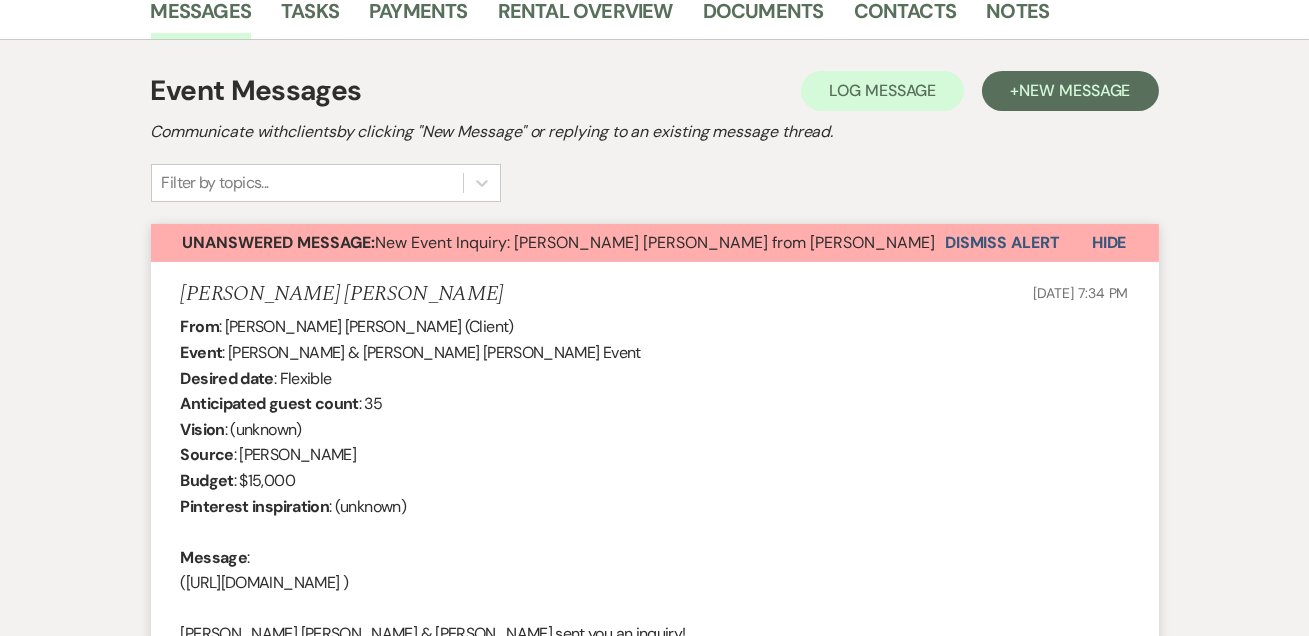 click on "Dismiss Alert" at bounding box center (1002, 243) 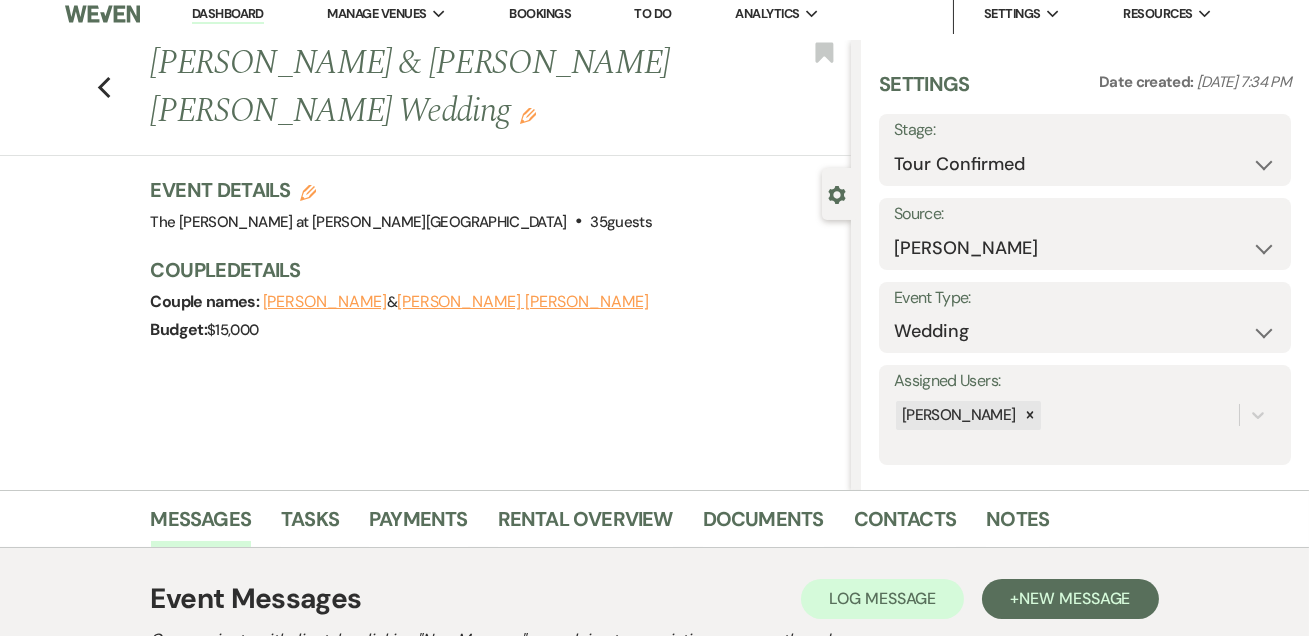 scroll, scrollTop: 0, scrollLeft: 0, axis: both 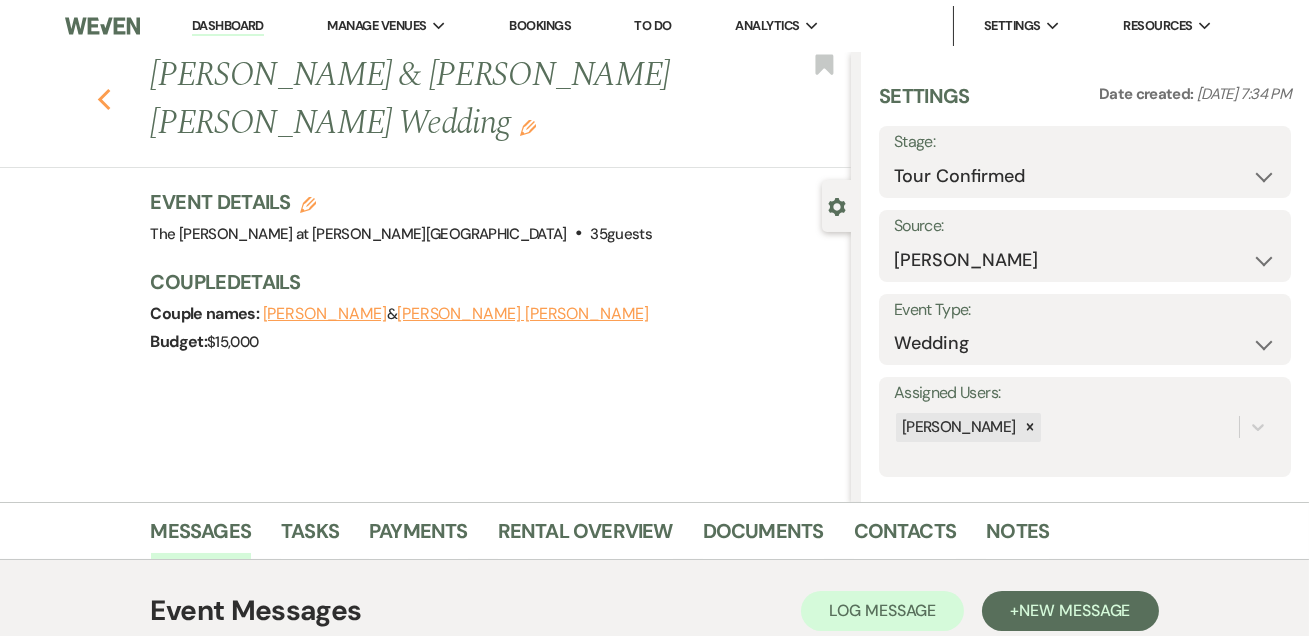 click on "Previous" 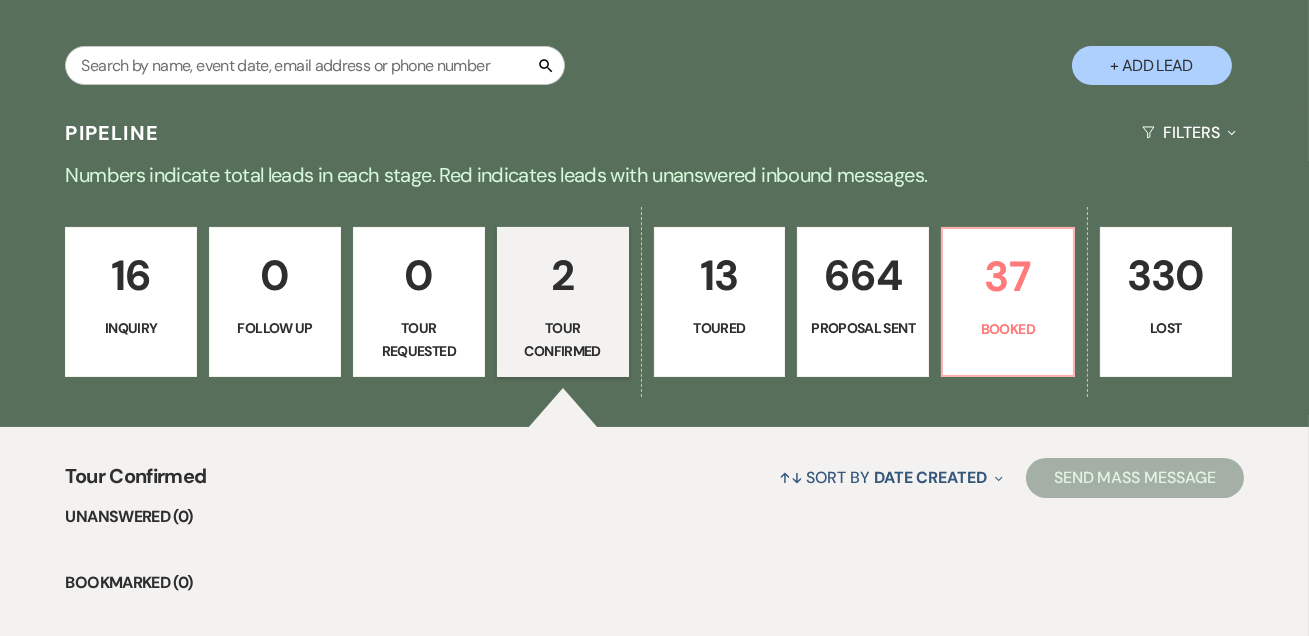 scroll, scrollTop: 241, scrollLeft: 0, axis: vertical 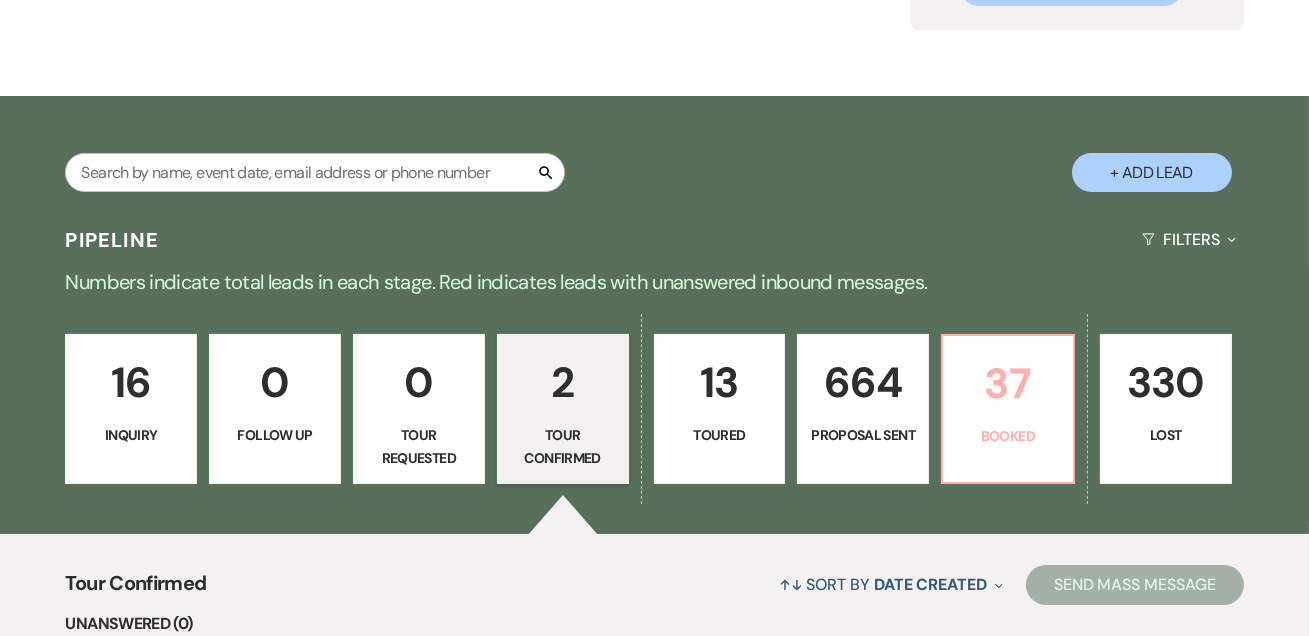 click on "37" at bounding box center [1008, 383] 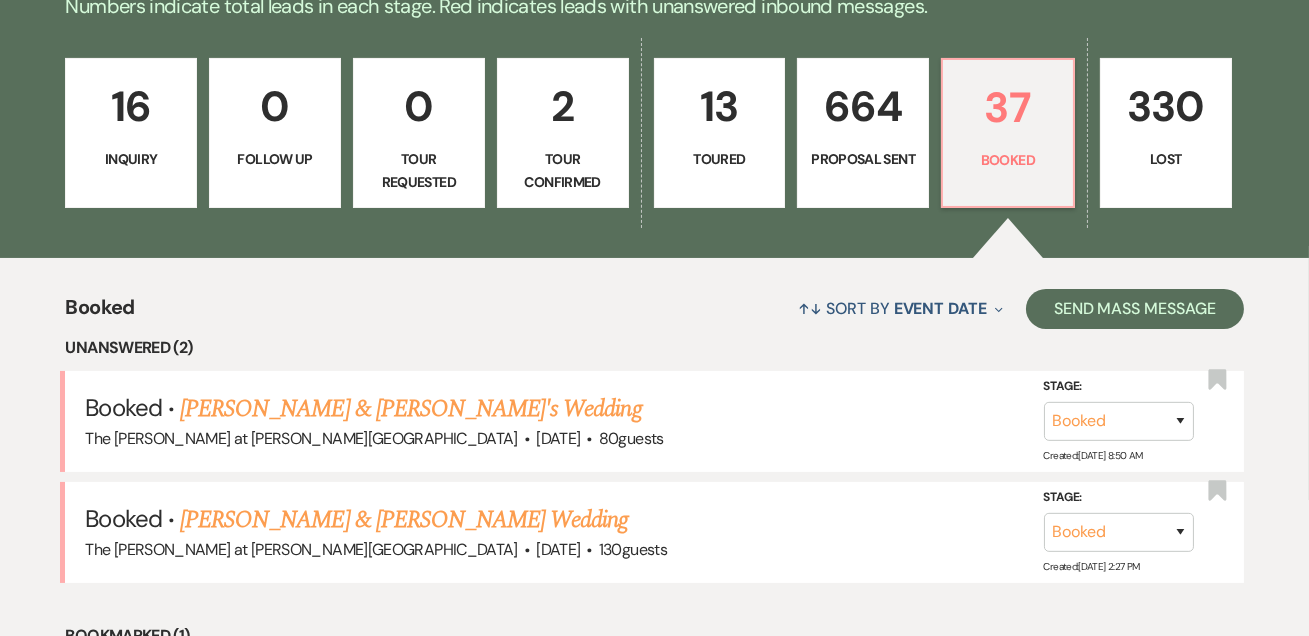 scroll, scrollTop: 505, scrollLeft: 0, axis: vertical 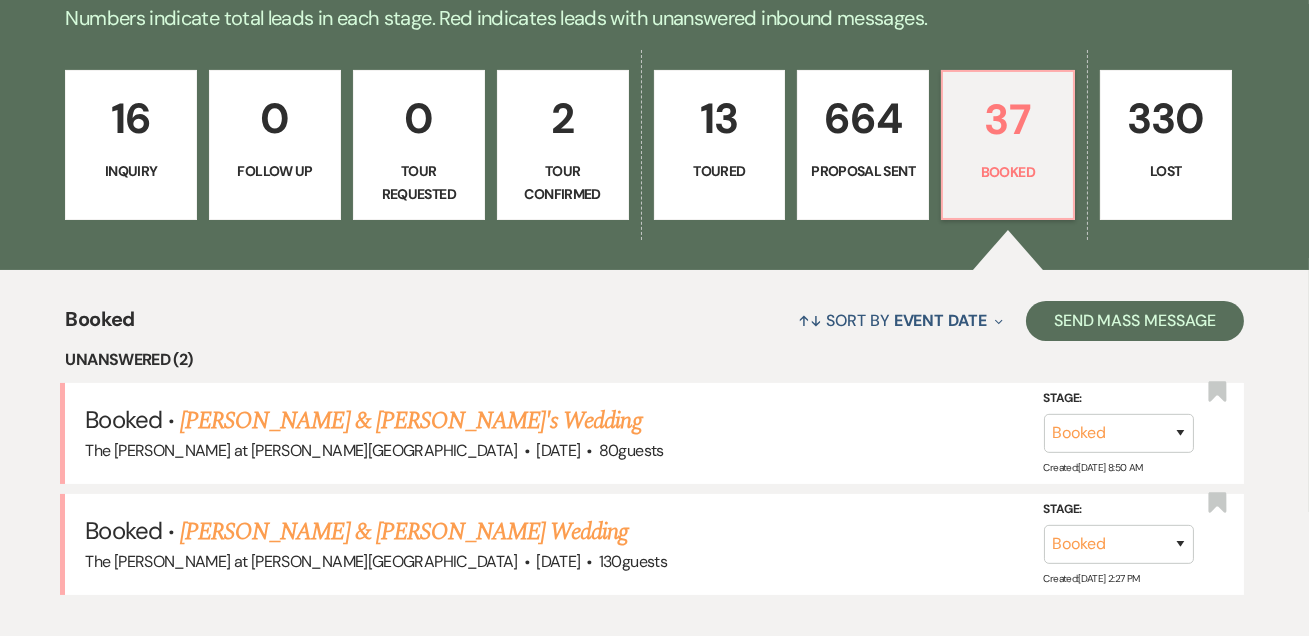 click on "16" at bounding box center (131, 118) 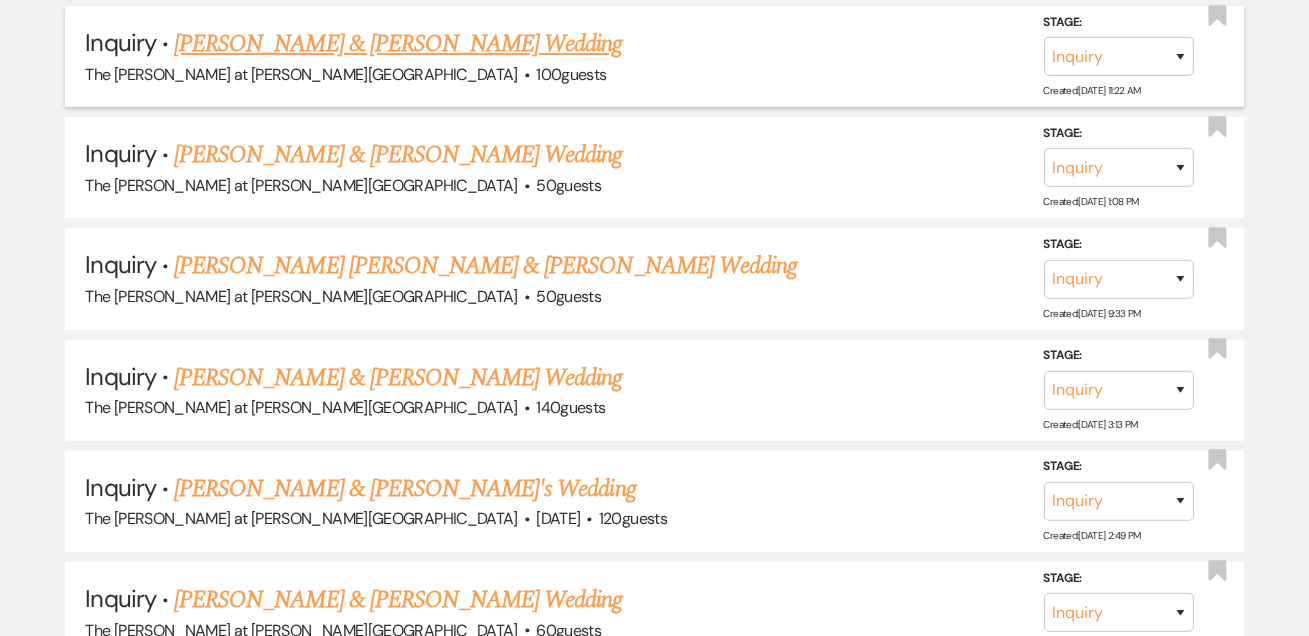 scroll, scrollTop: 990, scrollLeft: 0, axis: vertical 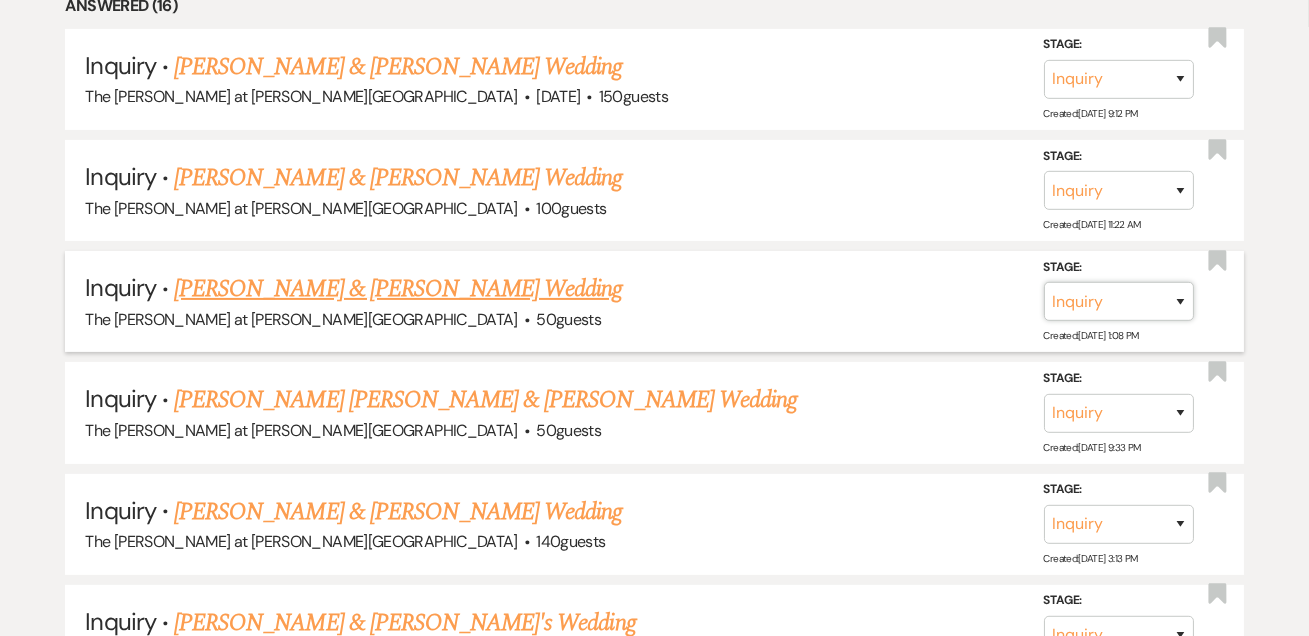 click on "Inquiry Follow Up Tour Requested Tour Confirmed Toured Proposal Sent Booked Lost" at bounding box center [1119, 301] 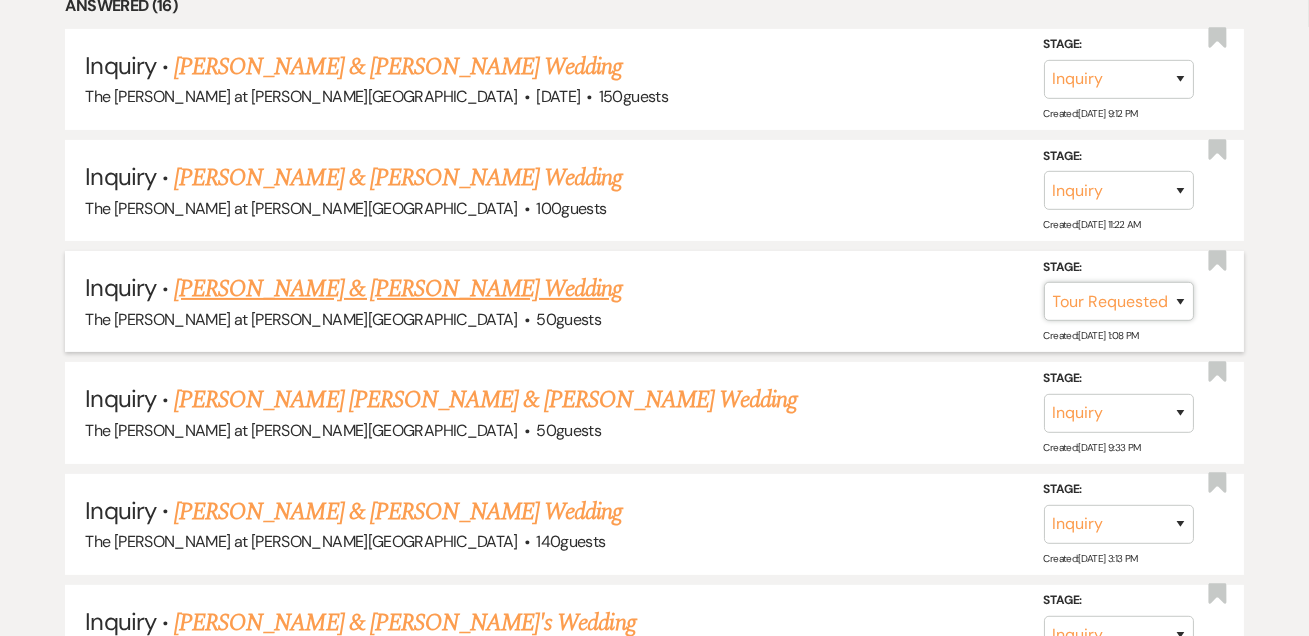 click on "Inquiry Follow Up Tour Requested Tour Confirmed Toured Proposal Sent Booked Lost" at bounding box center (1119, 301) 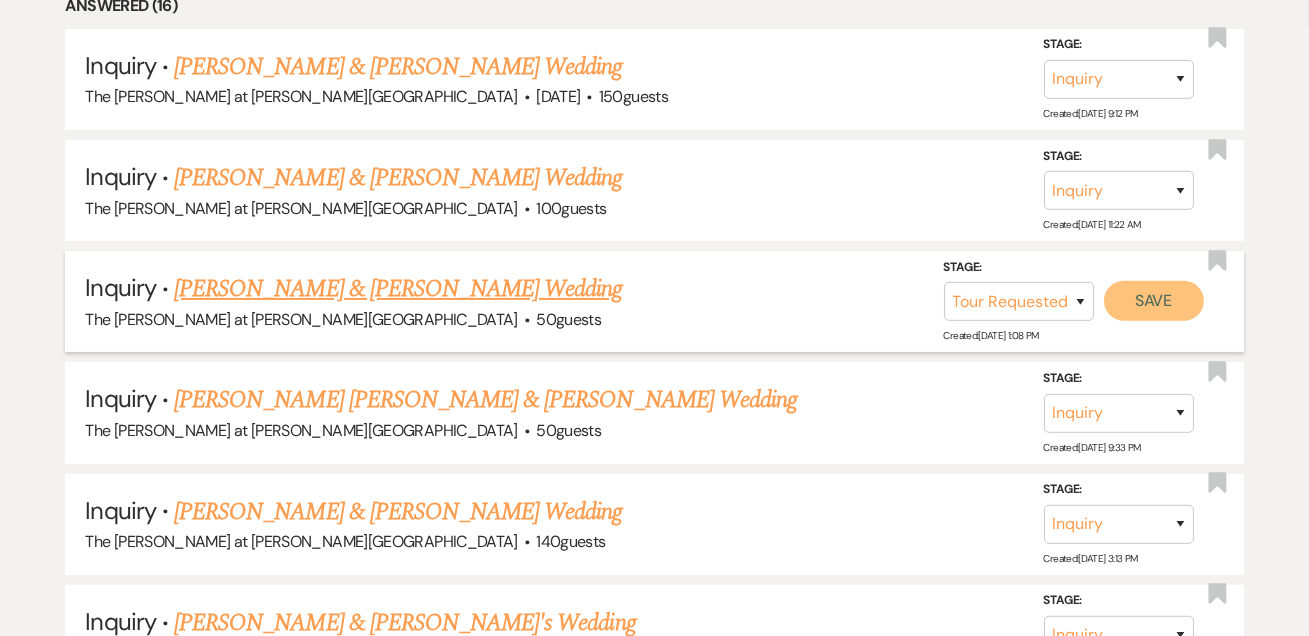 click on "Save" at bounding box center (1154, 301) 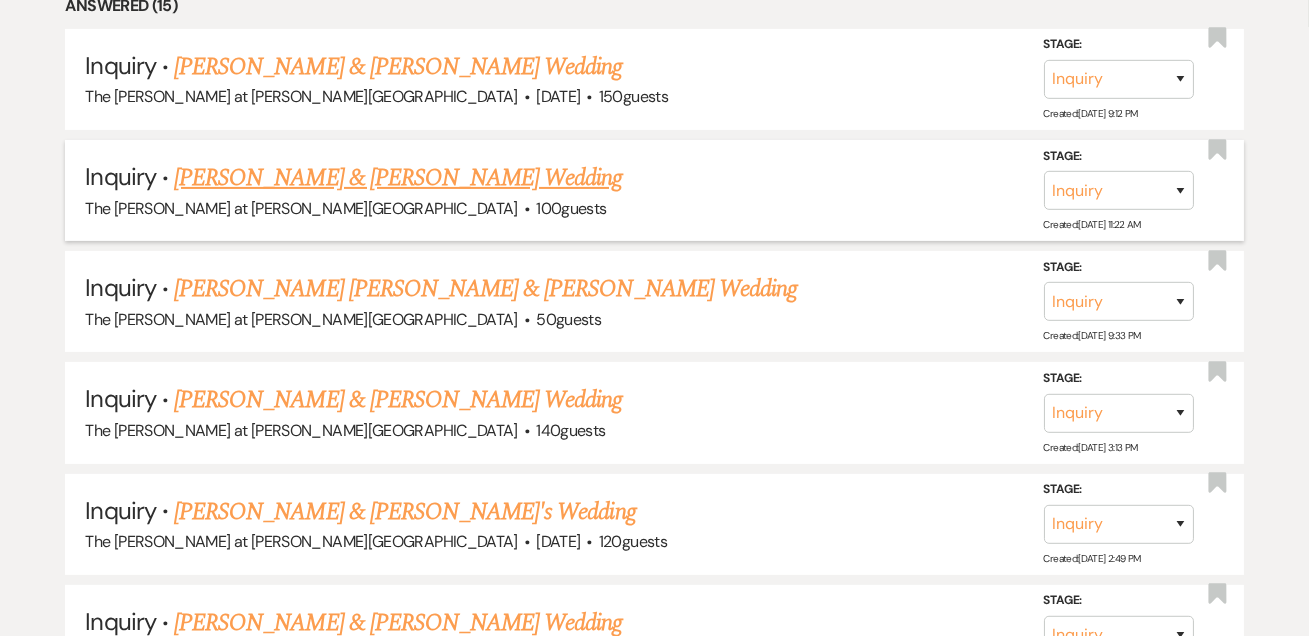 click on "The Rosemary at Spano Lake · 100  guests" at bounding box center (654, 209) 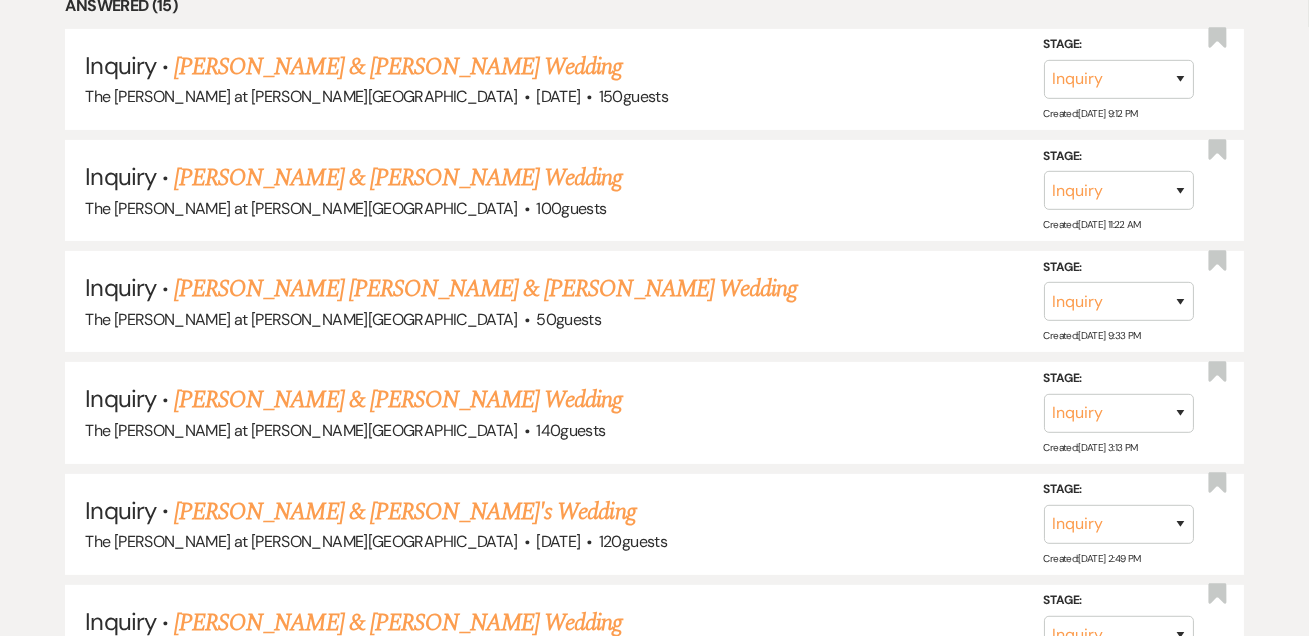 click on "[PERSON_NAME] & [PERSON_NAME] Wedding" at bounding box center (398, 178) 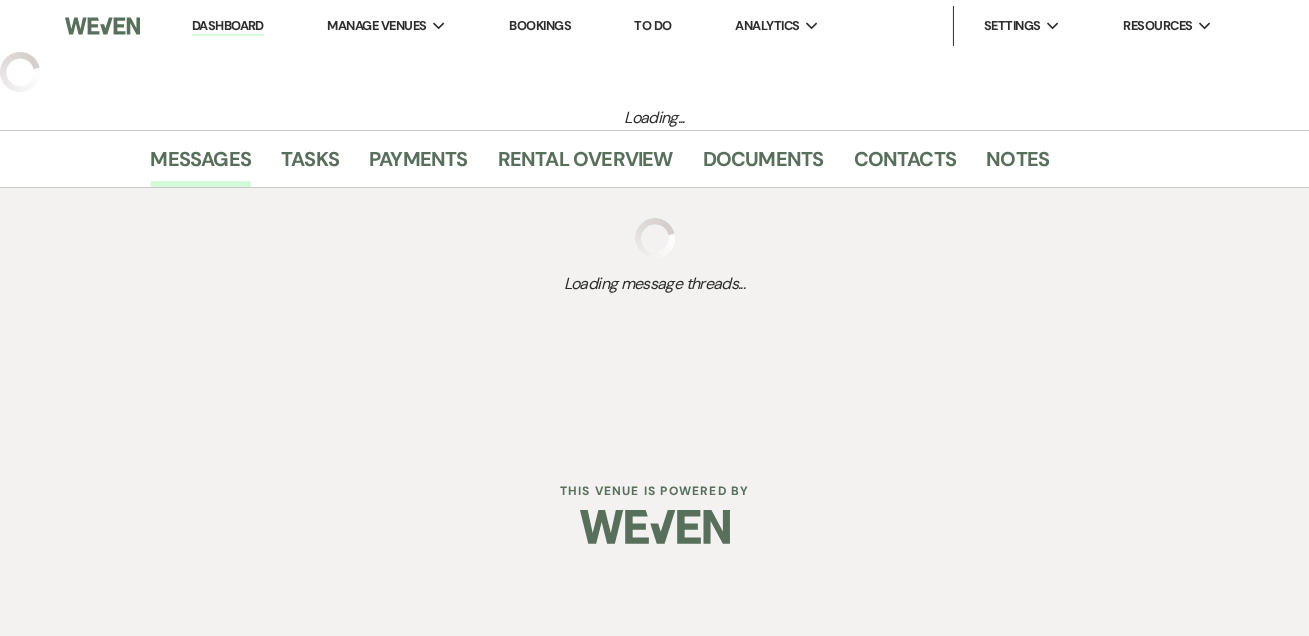 select on "17" 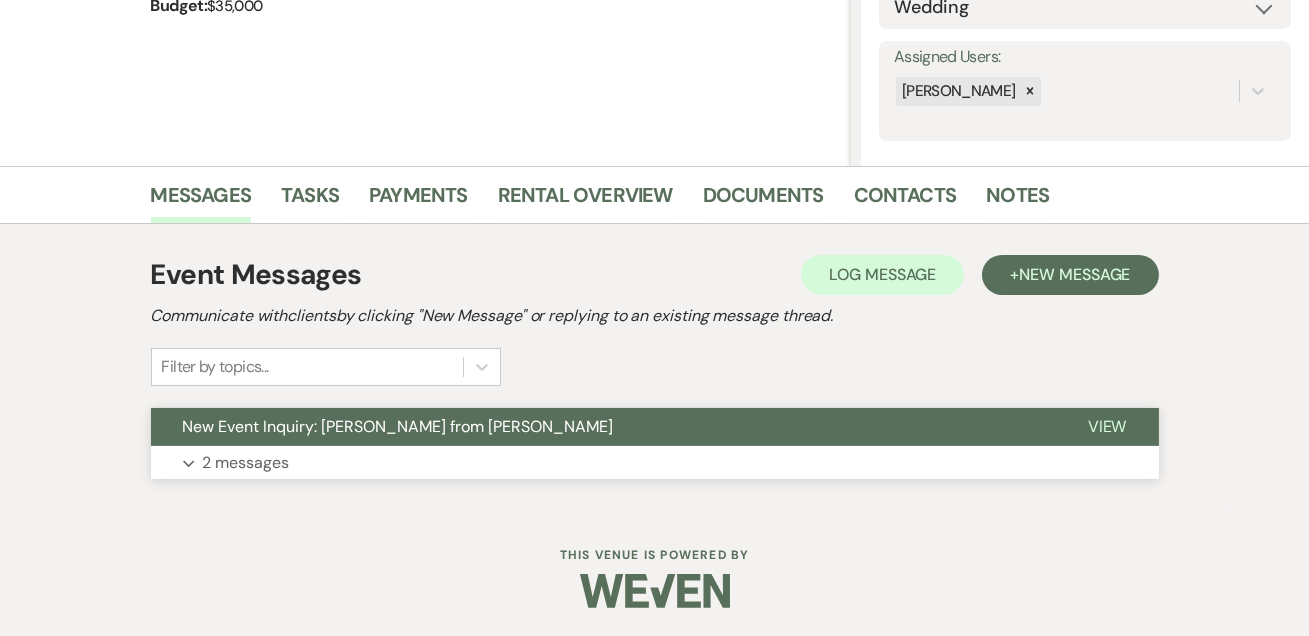 click on "View" at bounding box center [1107, 426] 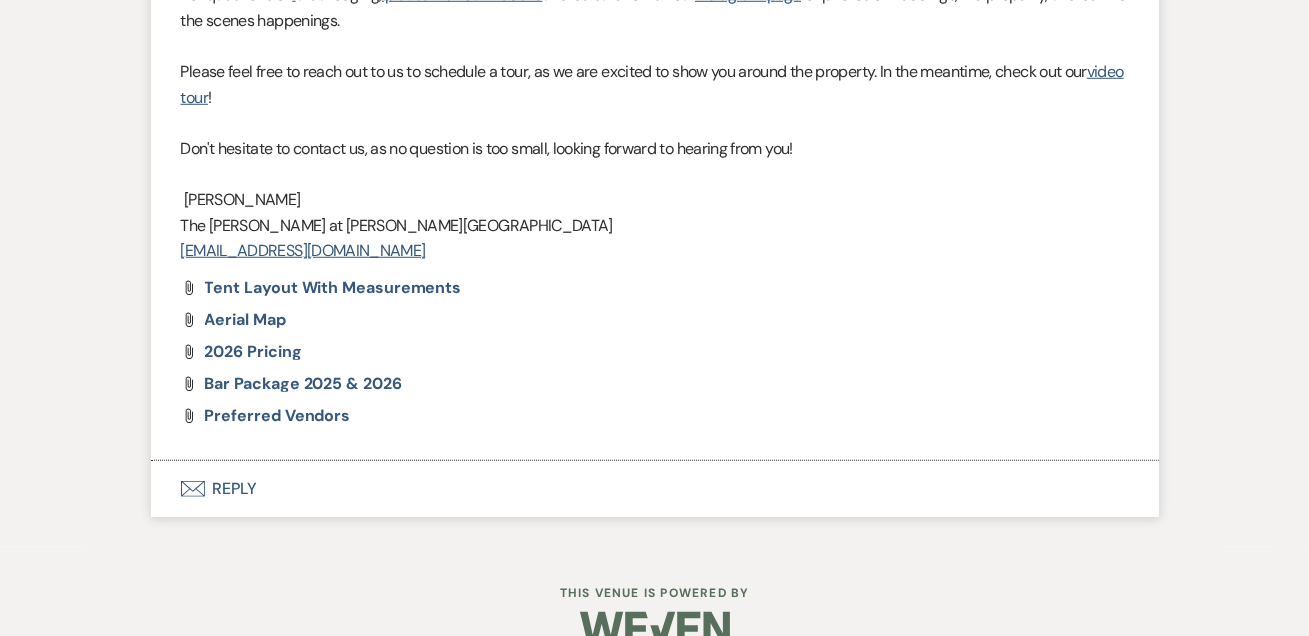 scroll, scrollTop: 3130, scrollLeft: 0, axis: vertical 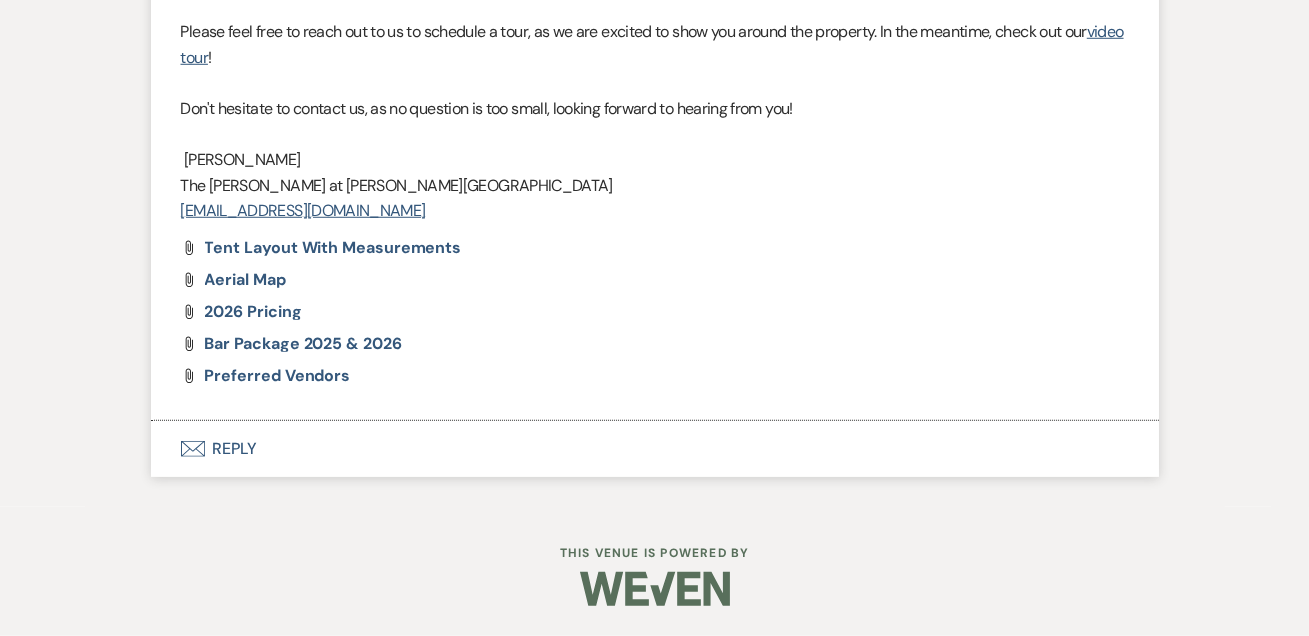 click on "Envelope Reply" at bounding box center [655, 449] 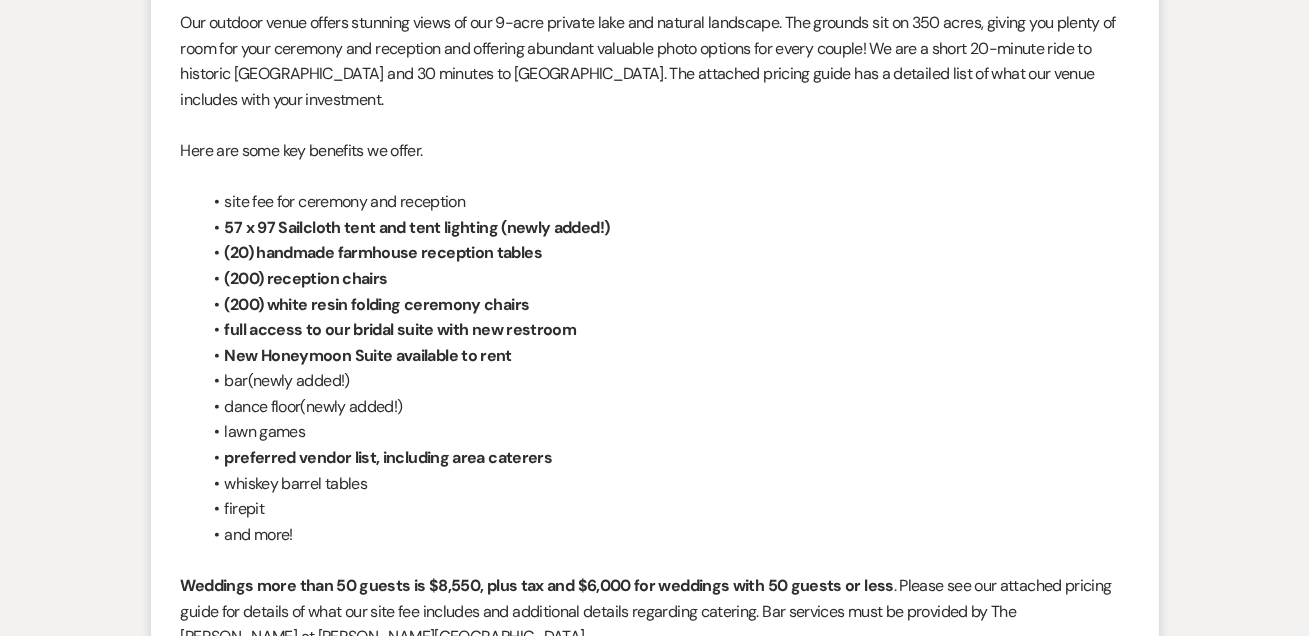 scroll, scrollTop: 2196, scrollLeft: 0, axis: vertical 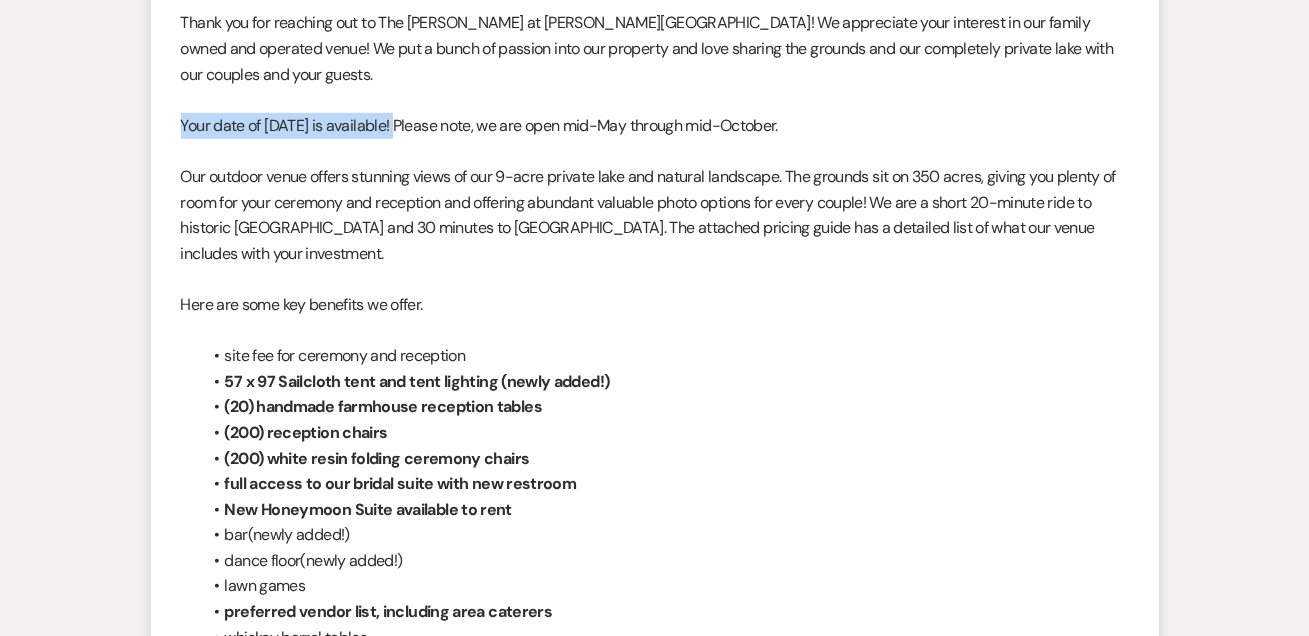 drag, startPoint x: 179, startPoint y: 170, endPoint x: 395, endPoint y: 187, distance: 216.66795 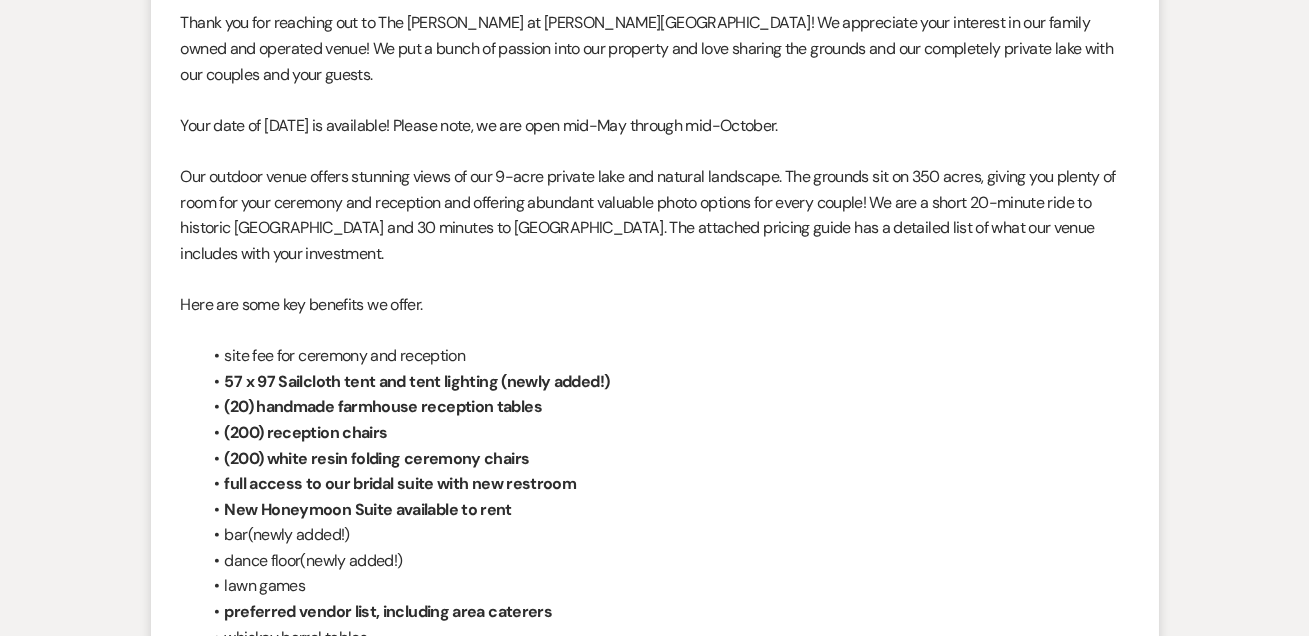 click on "Our outdoor venue offers stunning views of our 9-acre private lake and natural landscape. The grounds sit on 350 acres, giving you plenty of room for your ceremony and reception and offering abundant valuable photo options for every couple! We are a short 20-minute ride to historic Cooperstown and 30 minutes to Oneonta. The attached pricing guide has a detailed list of what our venue includes with your investment." at bounding box center (655, 215) 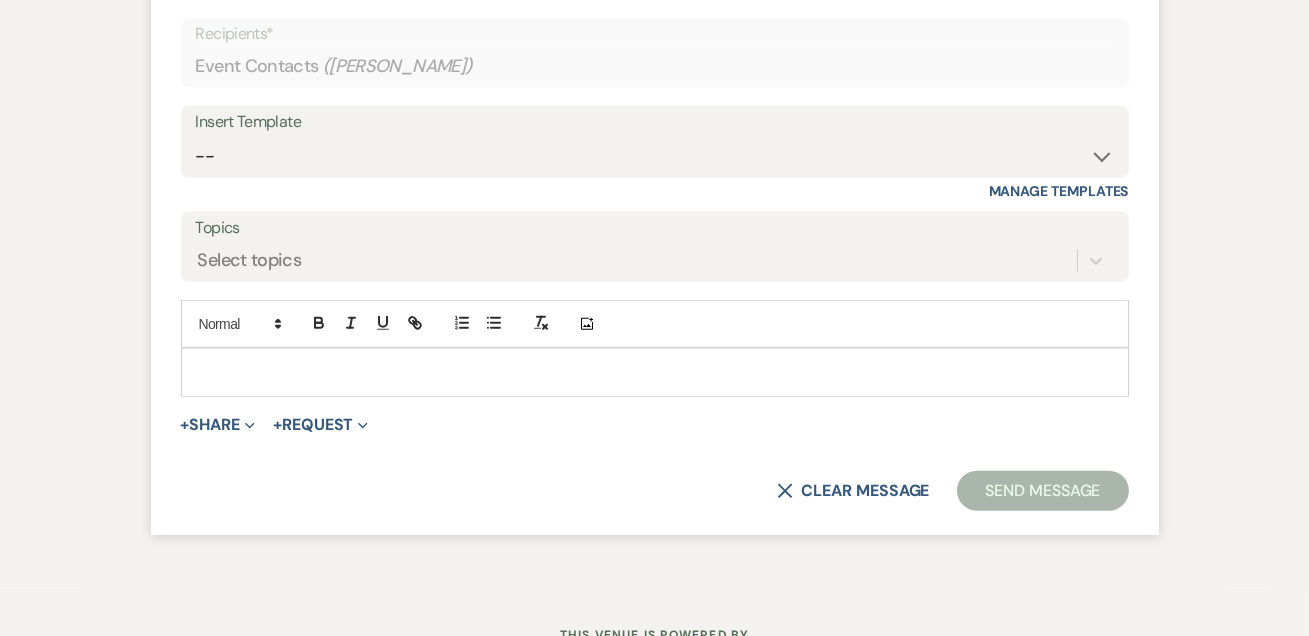 scroll, scrollTop: 3689, scrollLeft: 0, axis: vertical 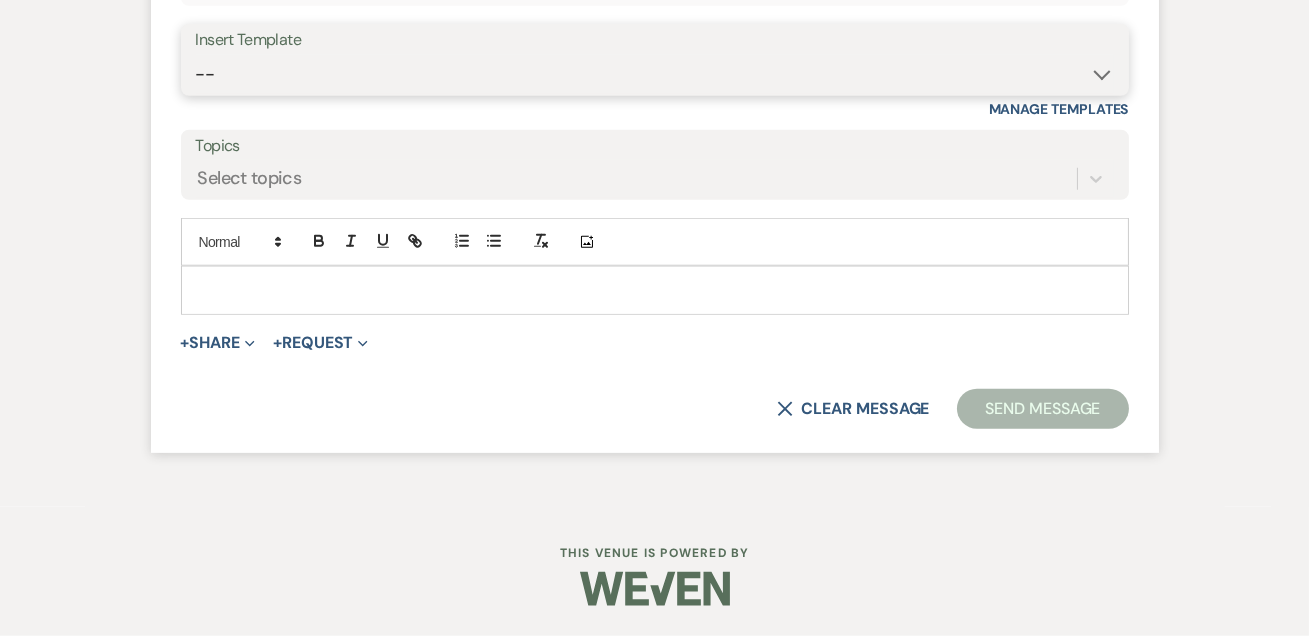 click on "-- Weven Planning Portal Introduction (Booked Events) Tour Request Response Follow Up Contract (Pre-Booked Leads) Weven Planning Portal Introduction Wedding Insurance Tour Follow-up Follow Up (call to action) Offboarding General Follow Up Copy of Follow Up Second Payment Tour & Visit Appointments Private Events On-Site Lodging In The Event of Rain Bridal Suite Check In Out of Season Not Available 2025 Bar Packages  2026 Inquiry & Pricing Copy of Follow Up Booked Elsewhere Response Tour Confirmation Copy of Weven Planning Portal Introduction (Booked Events)" at bounding box center (655, 74) 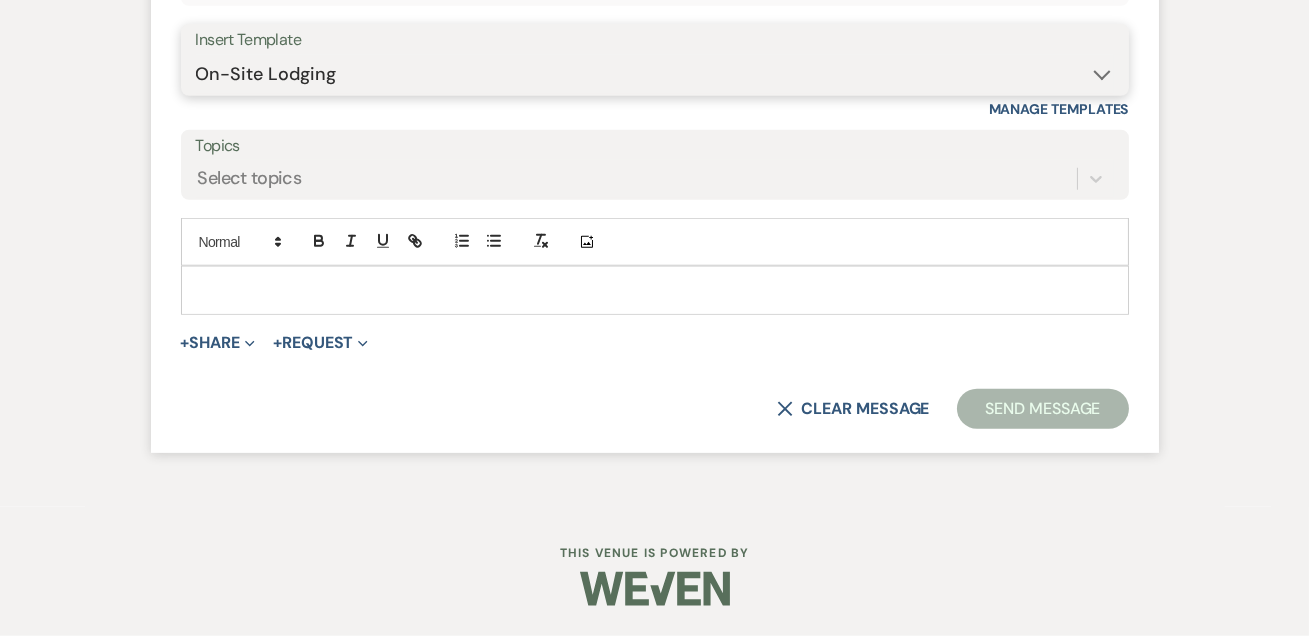 click on "-- Weven Planning Portal Introduction (Booked Events) Tour Request Response Follow Up Contract (Pre-Booked Leads) Weven Planning Portal Introduction Wedding Insurance Tour Follow-up Follow Up (call to action) Offboarding General Follow Up Copy of Follow Up Second Payment Tour & Visit Appointments Private Events On-Site Lodging In The Event of Rain Bridal Suite Check In Out of Season Not Available 2025 Bar Packages  2026 Inquiry & Pricing Copy of Follow Up Booked Elsewhere Response Tour Confirmation Copy of Weven Planning Portal Introduction (Booked Events)" at bounding box center [655, 74] 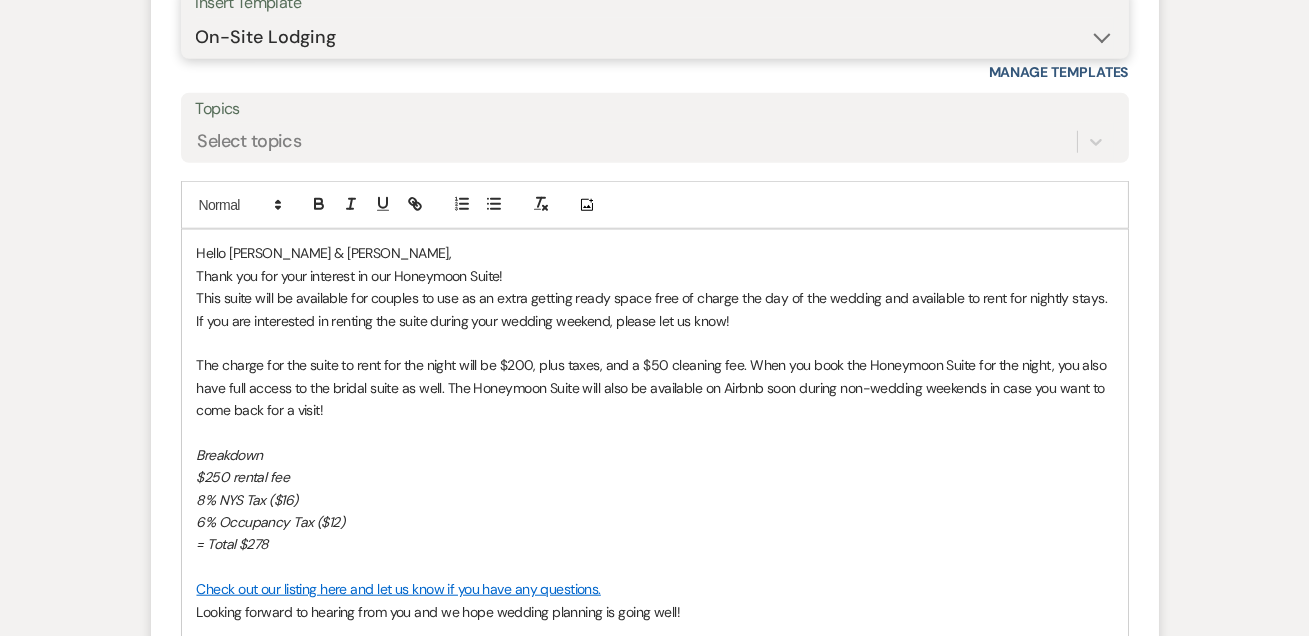 scroll, scrollTop: 3446, scrollLeft: 0, axis: vertical 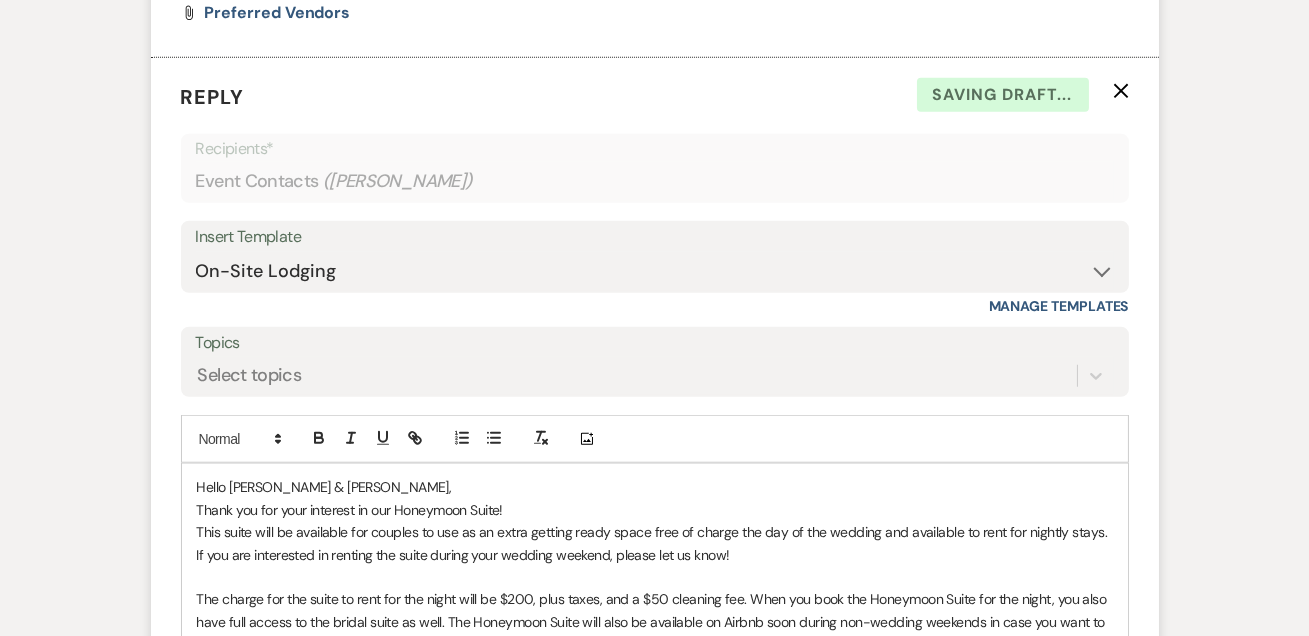 click on "Insert Template" at bounding box center [655, 237] 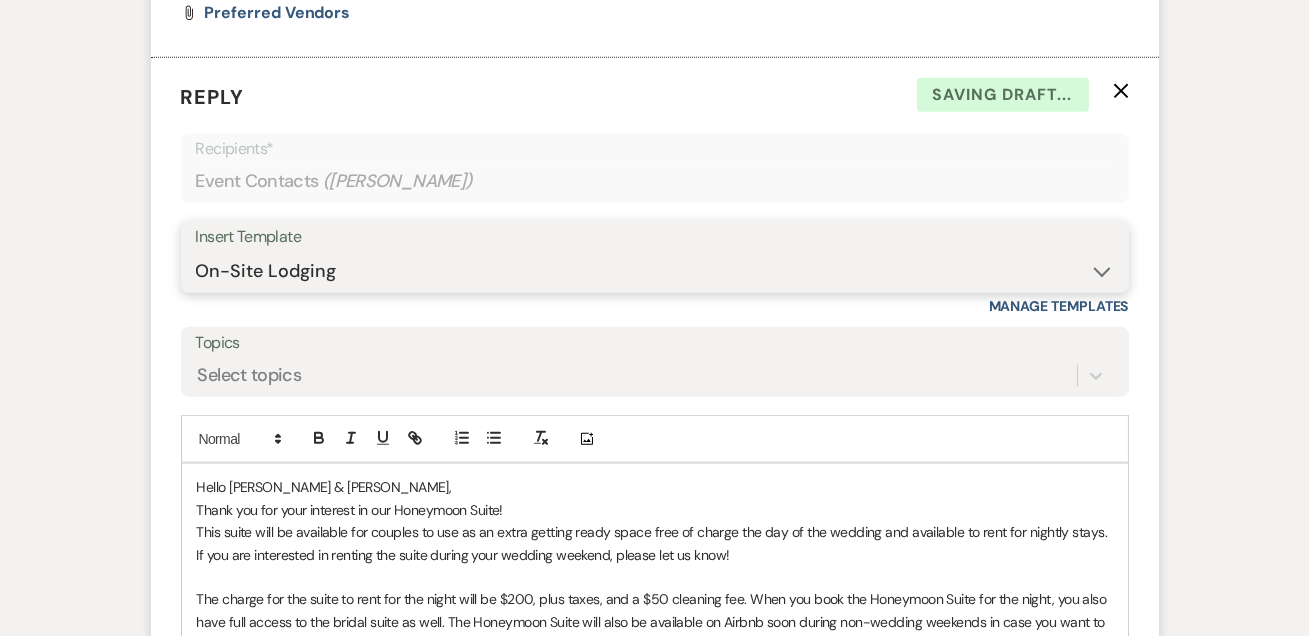 click on "-- Weven Planning Portal Introduction (Booked Events) Tour Request Response Follow Up Contract (Pre-Booked Leads) Weven Planning Portal Introduction Wedding Insurance Tour Follow-up Follow Up (call to action) Offboarding General Follow Up Copy of Follow Up Second Payment Tour & Visit Appointments Private Events On-Site Lodging In The Event of Rain Bridal Suite Check In Out of Season Not Available 2025 Bar Packages  2026 Inquiry & Pricing Copy of Follow Up Booked Elsewhere Response Tour Confirmation Copy of Weven Planning Portal Introduction (Booked Events)" at bounding box center [655, 271] 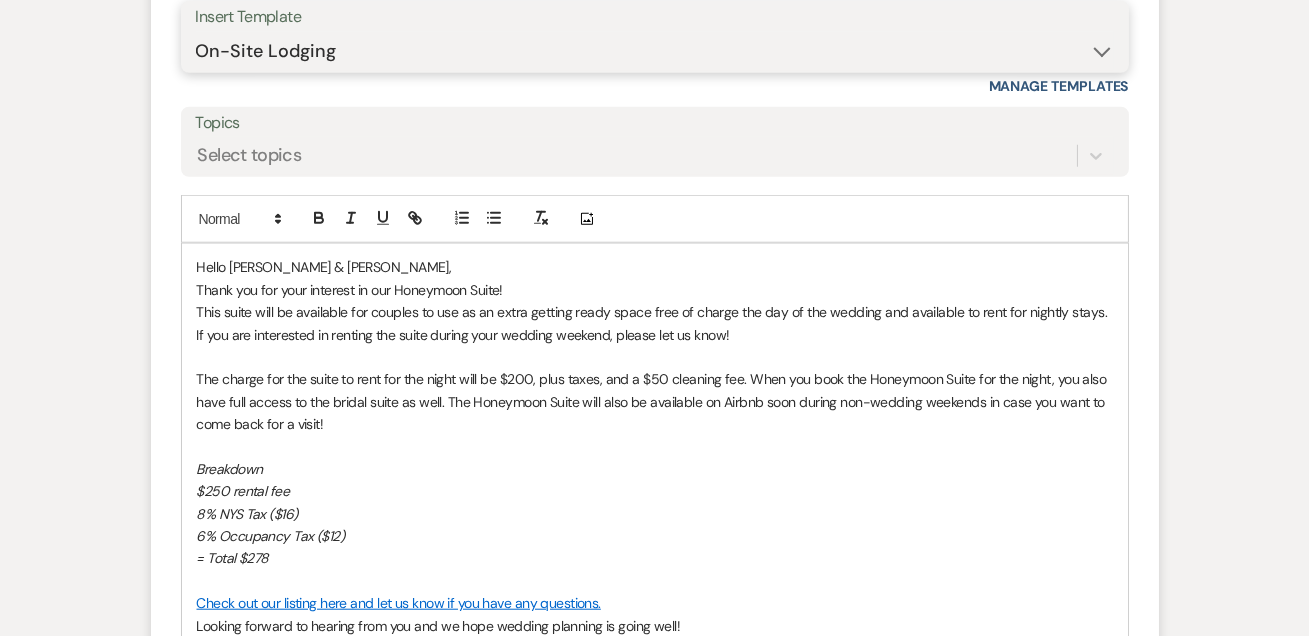 scroll, scrollTop: 3446, scrollLeft: 0, axis: vertical 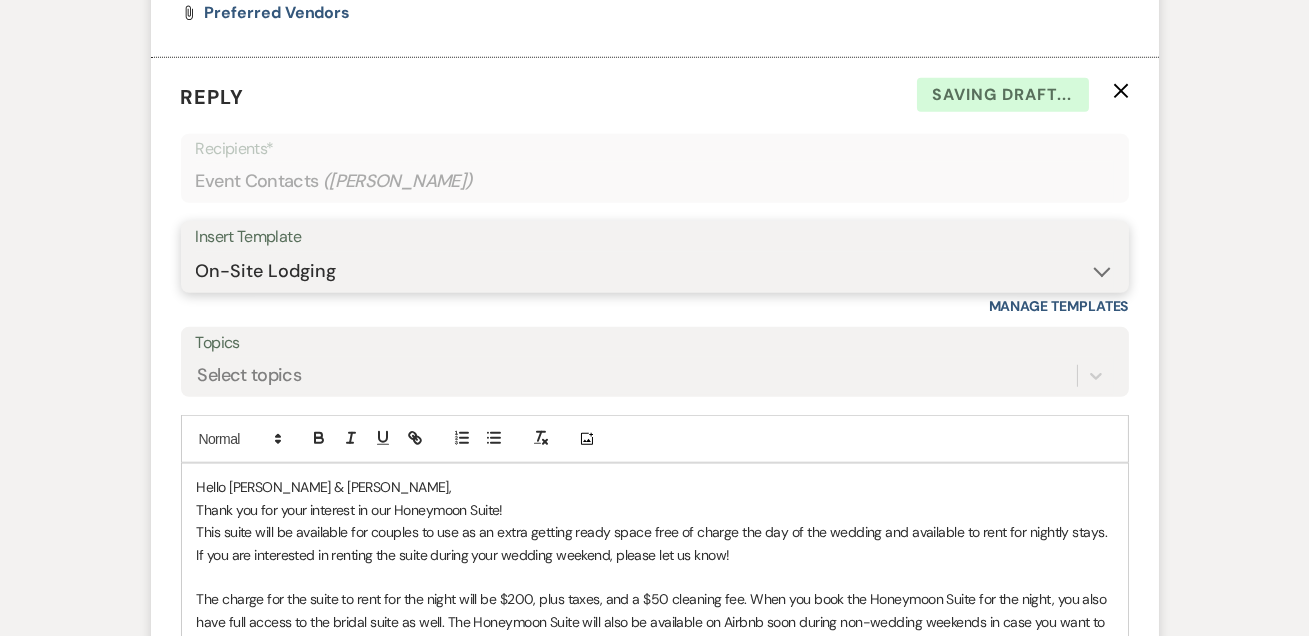 click on "-- Weven Planning Portal Introduction (Booked Events) Tour Request Response Follow Up Contract (Pre-Booked Leads) Weven Planning Portal Introduction Wedding Insurance Tour Follow-up Follow Up (call to action) Offboarding General Follow Up Copy of Follow Up Second Payment Tour & Visit Appointments Private Events On-Site Lodging In The Event of Rain Bridal Suite Check In Out of Season Not Available 2025 Bar Packages  2026 Inquiry & Pricing Copy of Follow Up Booked Elsewhere Response Tour Confirmation Copy of Weven Planning Portal Introduction (Booked Events)" at bounding box center (655, 271) 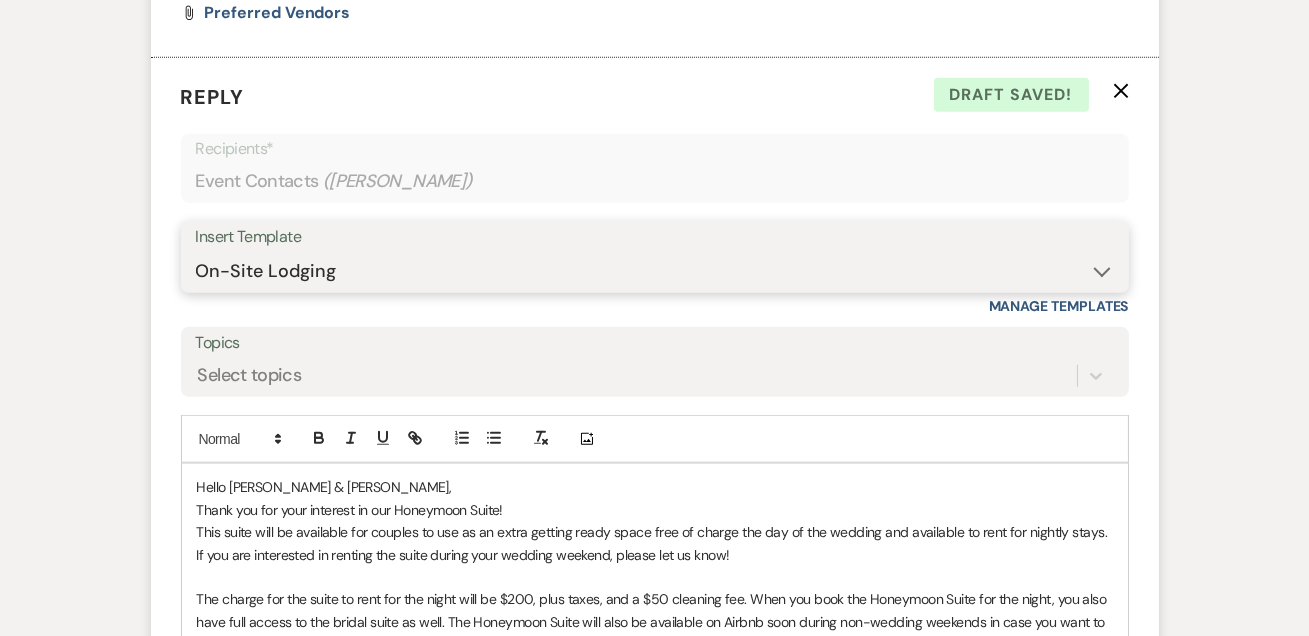 select on "4367" 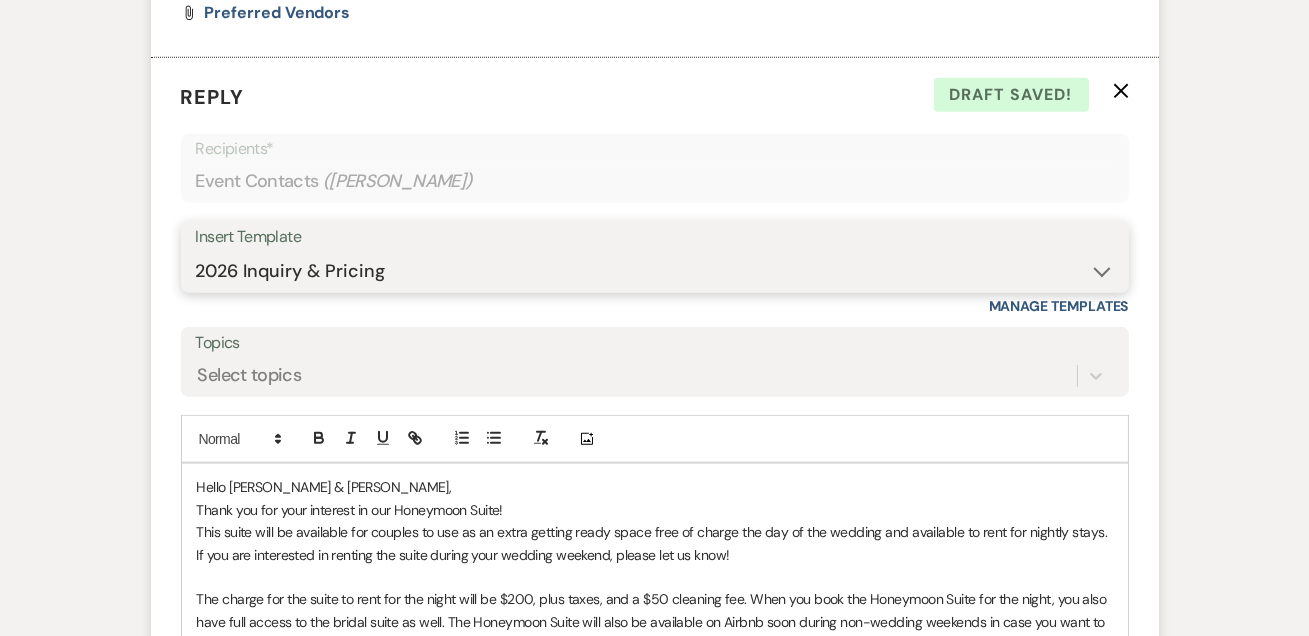 click on "-- Weven Planning Portal Introduction (Booked Events) Tour Request Response Follow Up Contract (Pre-Booked Leads) Weven Planning Portal Introduction Wedding Insurance Tour Follow-up Follow Up (call to action) Offboarding General Follow Up Copy of Follow Up Second Payment Tour & Visit Appointments Private Events On-Site Lodging In The Event of Rain Bridal Suite Check In Out of Season Not Available 2025 Bar Packages  2026 Inquiry & Pricing Copy of Follow Up Booked Elsewhere Response Tour Confirmation Copy of Weven Planning Portal Introduction (Booked Events)" at bounding box center (655, 271) 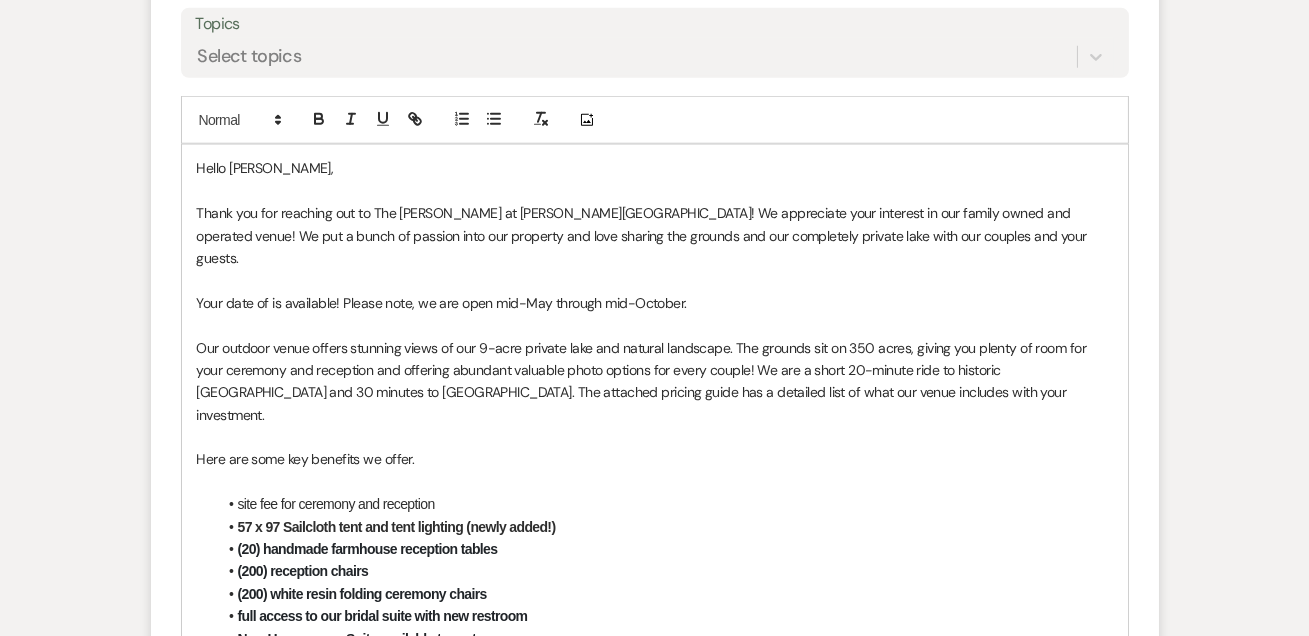 scroll, scrollTop: 3931, scrollLeft: 0, axis: vertical 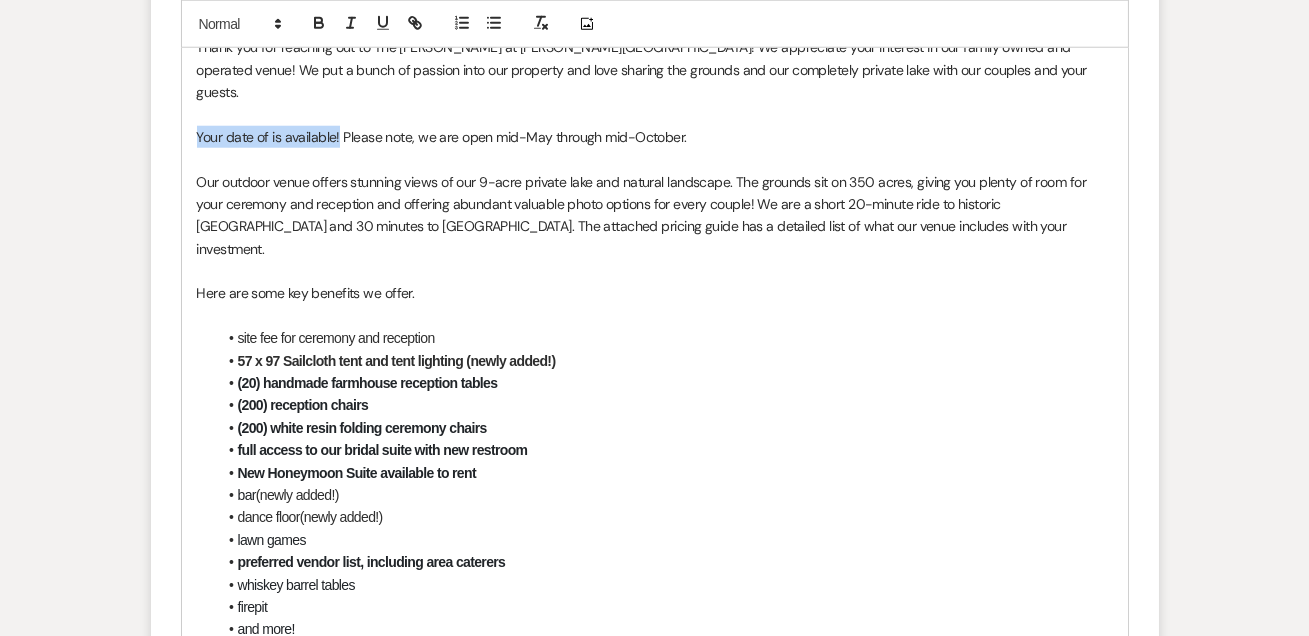 drag, startPoint x: 195, startPoint y: 157, endPoint x: 337, endPoint y: 153, distance: 142.05632 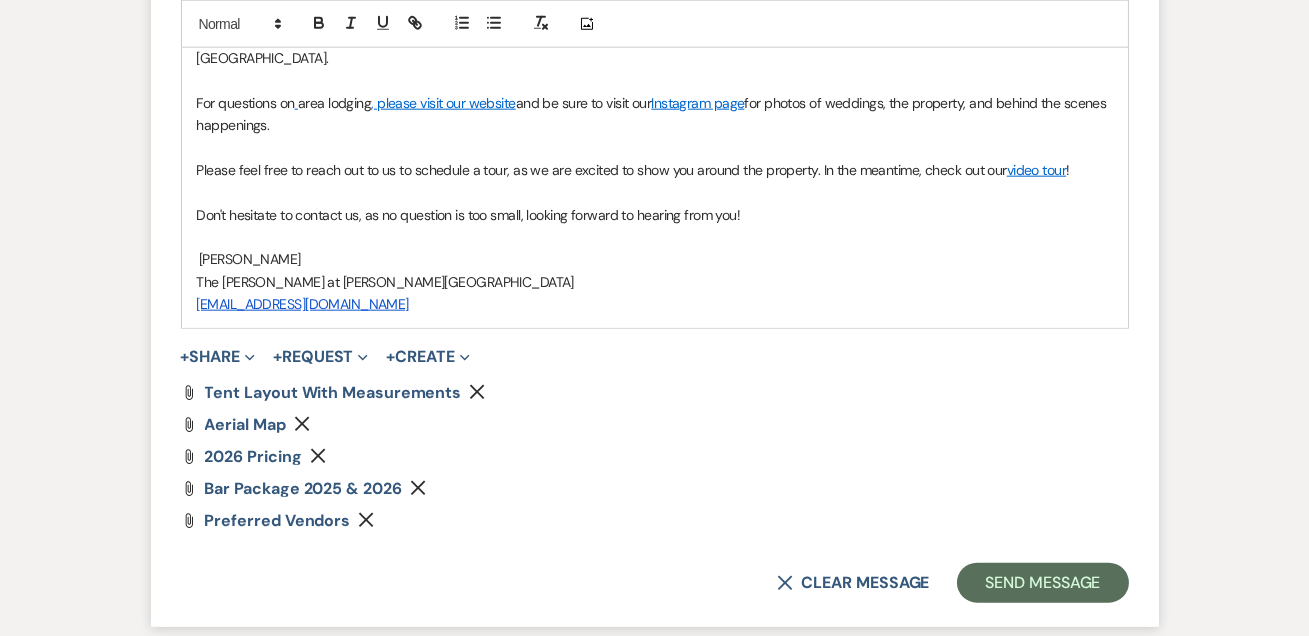 scroll, scrollTop: 4745, scrollLeft: 0, axis: vertical 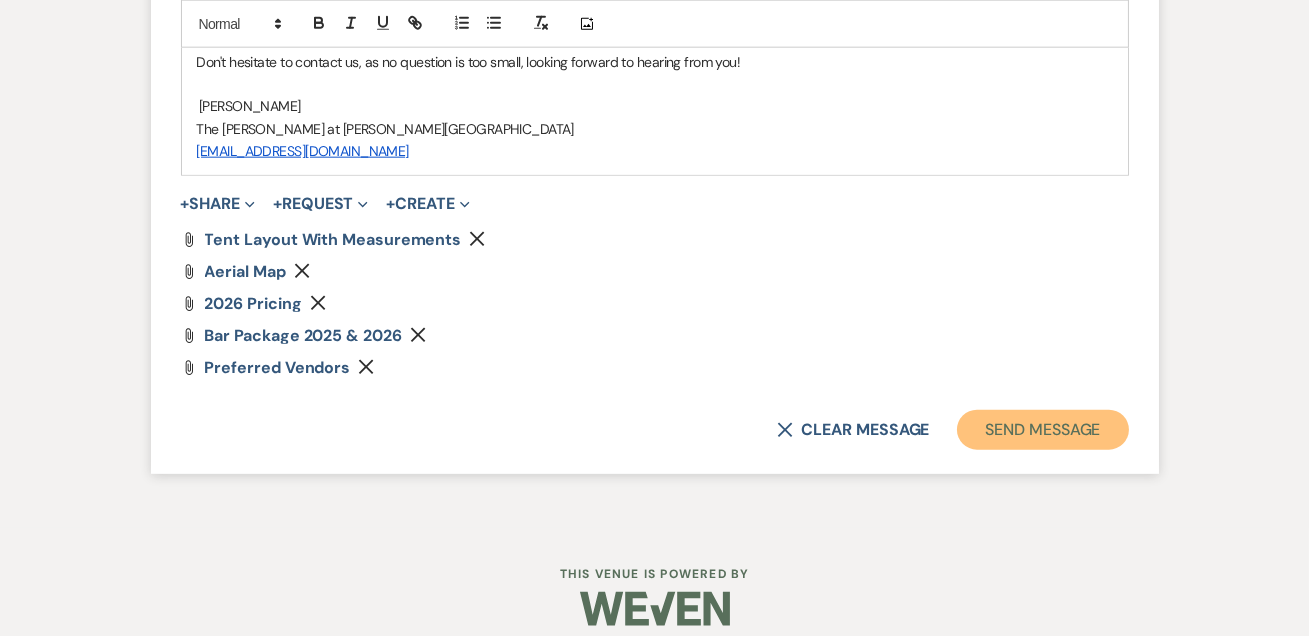 drag, startPoint x: 1066, startPoint y: 425, endPoint x: 1136, endPoint y: 335, distance: 114.01754 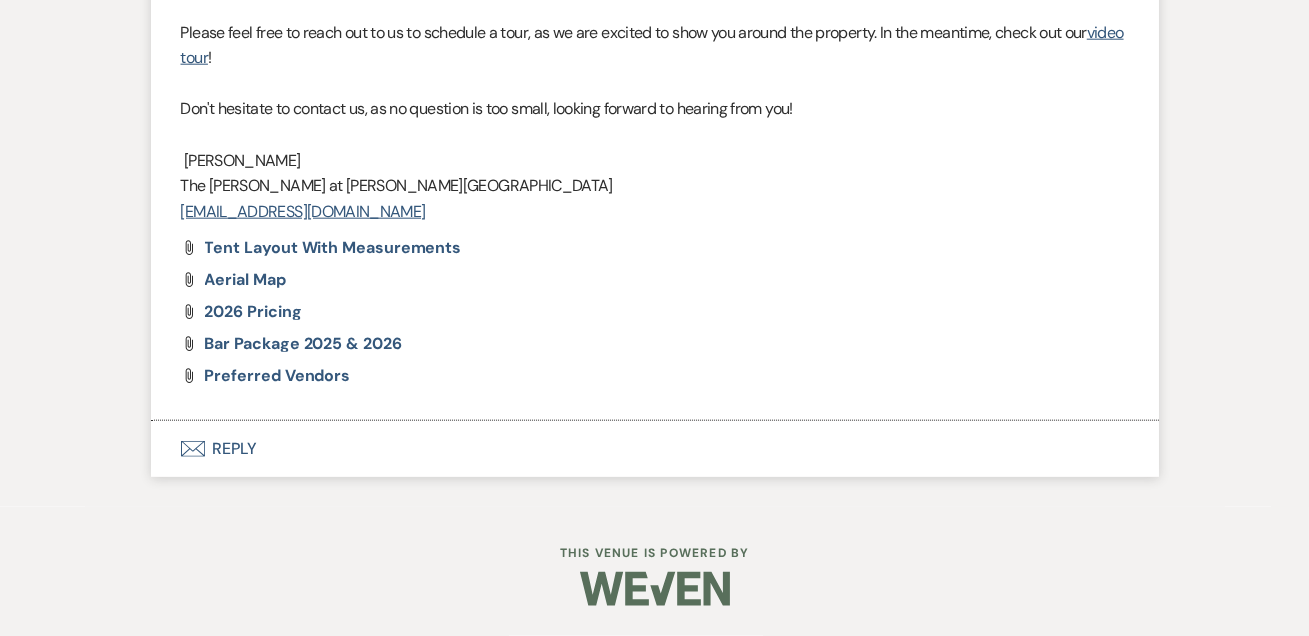 scroll, scrollTop: 3966, scrollLeft: 0, axis: vertical 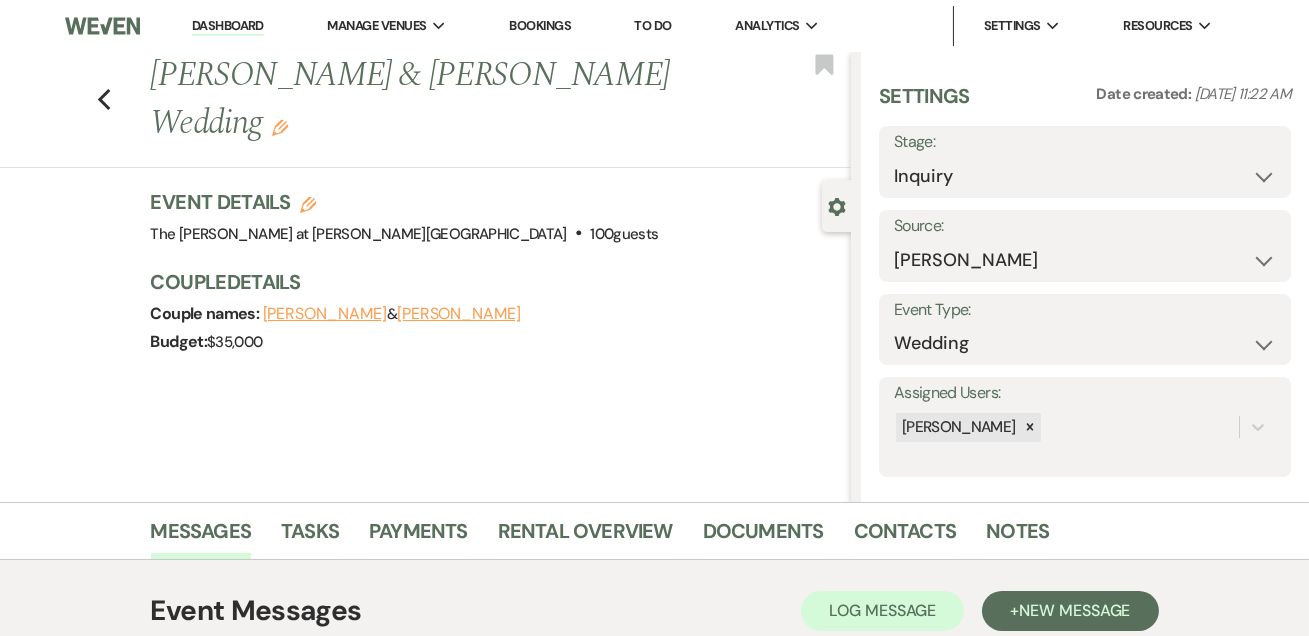 drag, startPoint x: 413, startPoint y: 314, endPoint x: 426, endPoint y: 310, distance: 13.601471 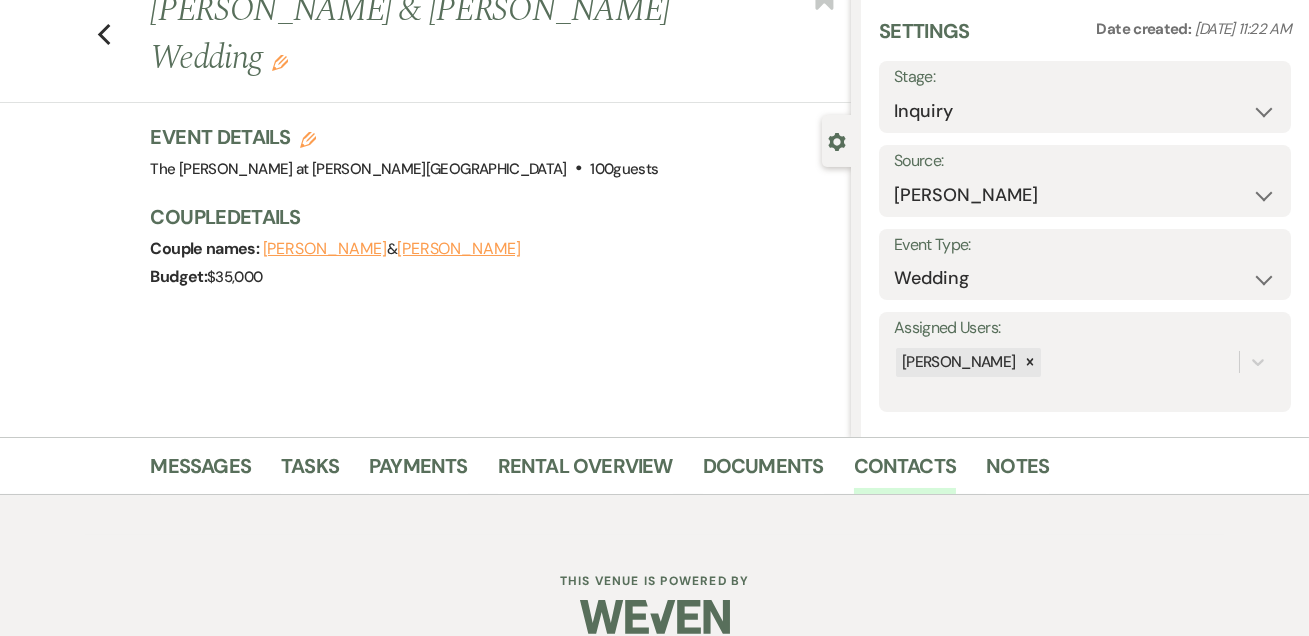scroll, scrollTop: 91, scrollLeft: 0, axis: vertical 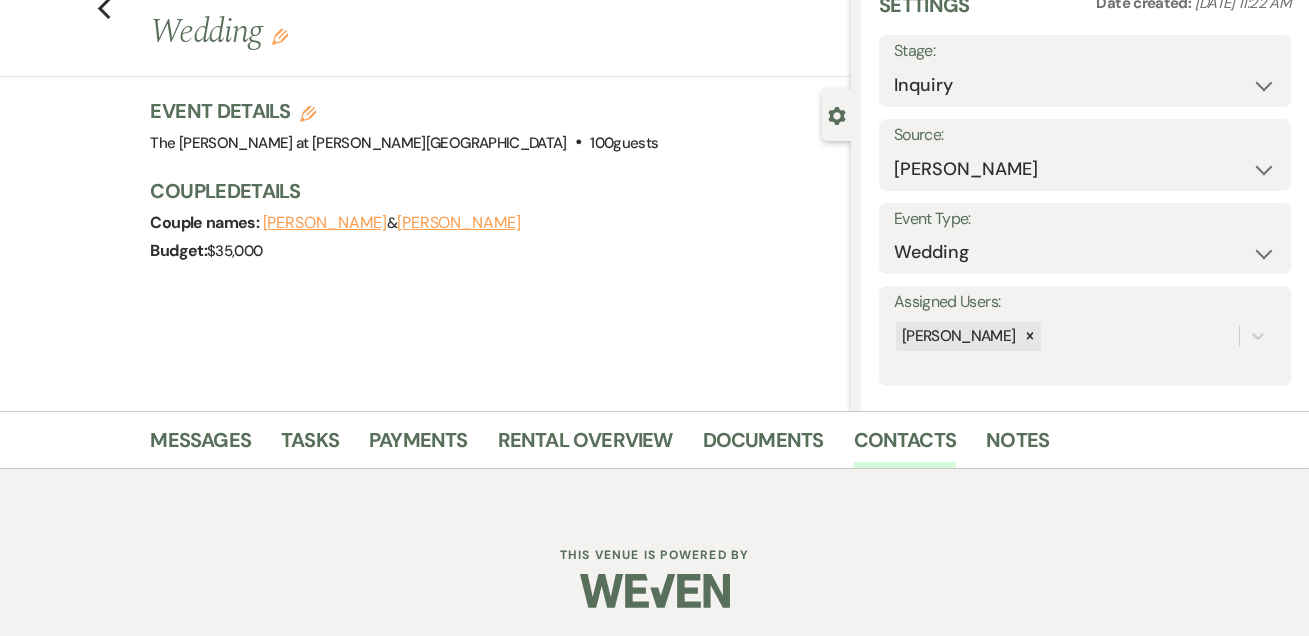 click on "Alexander Xenakis" at bounding box center (459, 223) 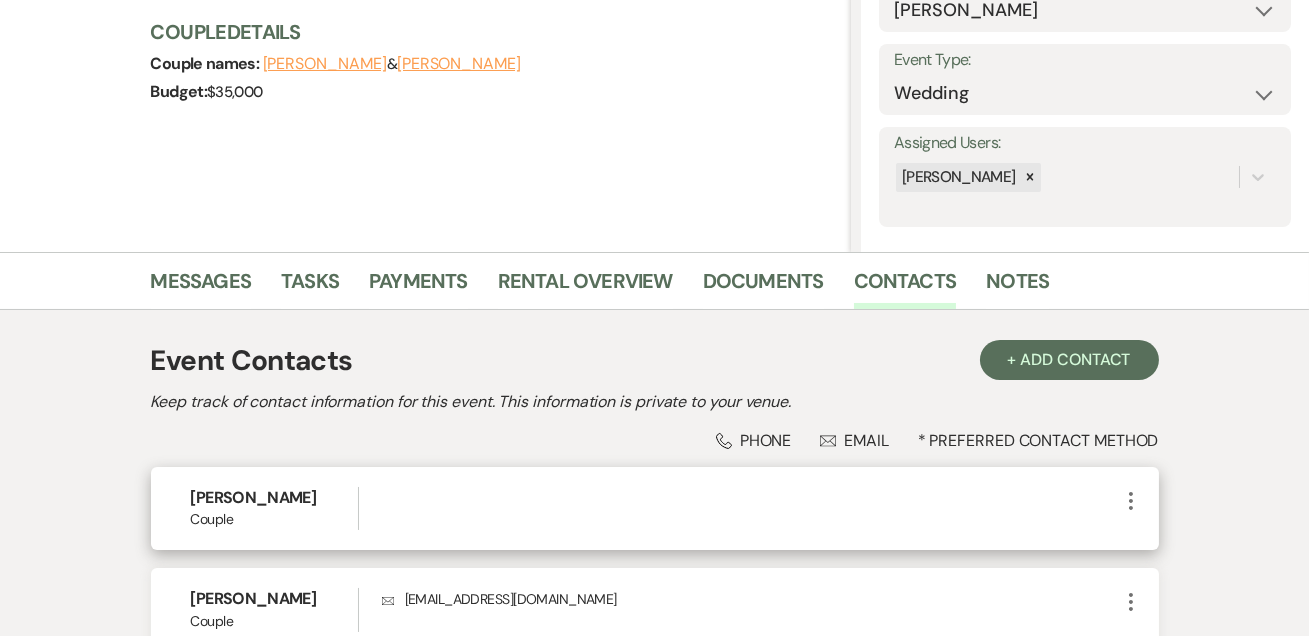 scroll, scrollTop: 441, scrollLeft: 0, axis: vertical 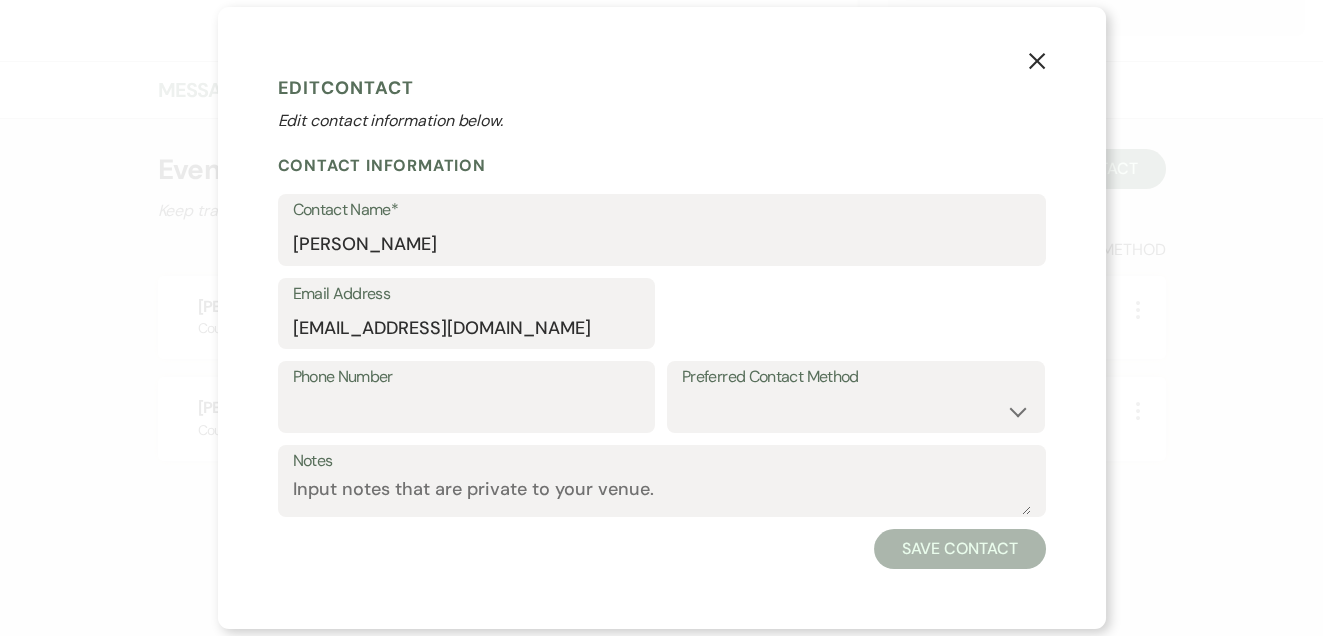 select on "1" 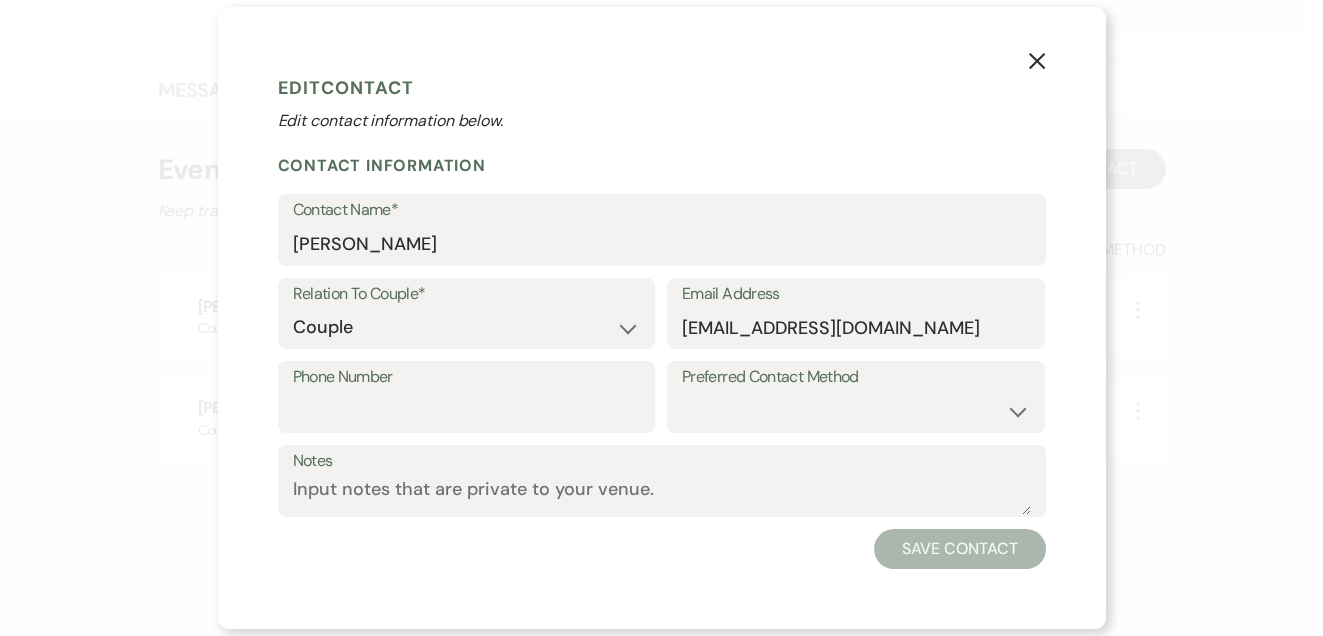 drag, startPoint x: 1037, startPoint y: 84, endPoint x: 1039, endPoint y: 73, distance: 11.18034 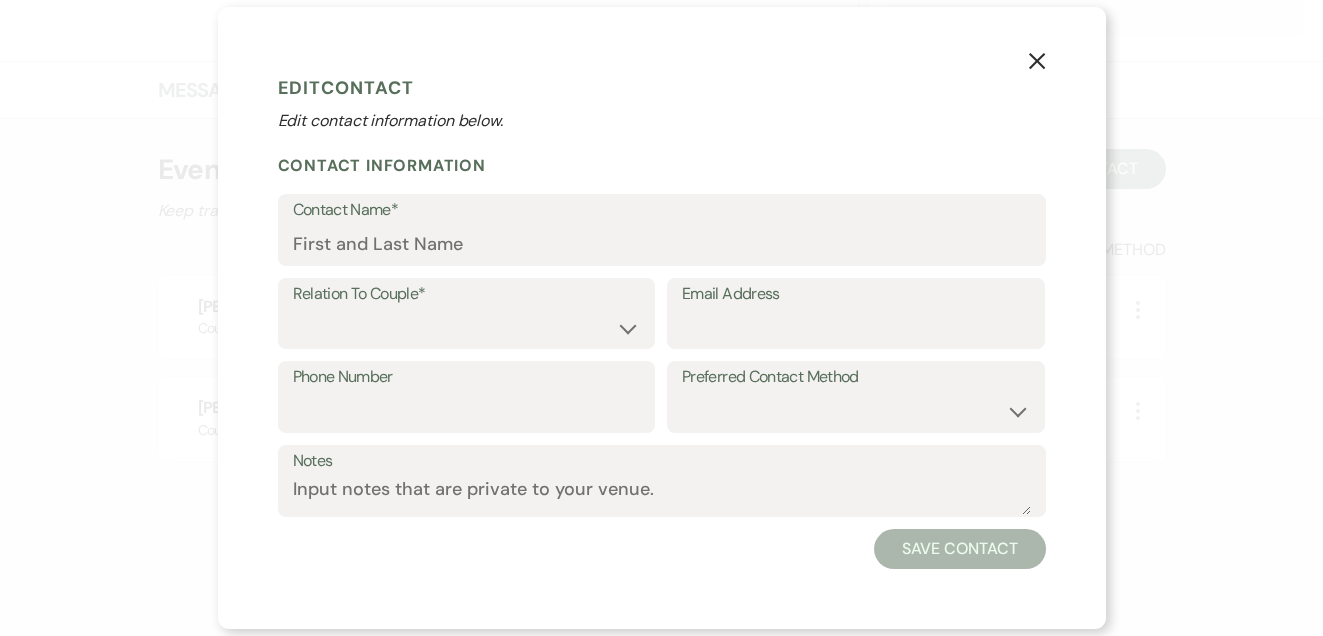click on "X" 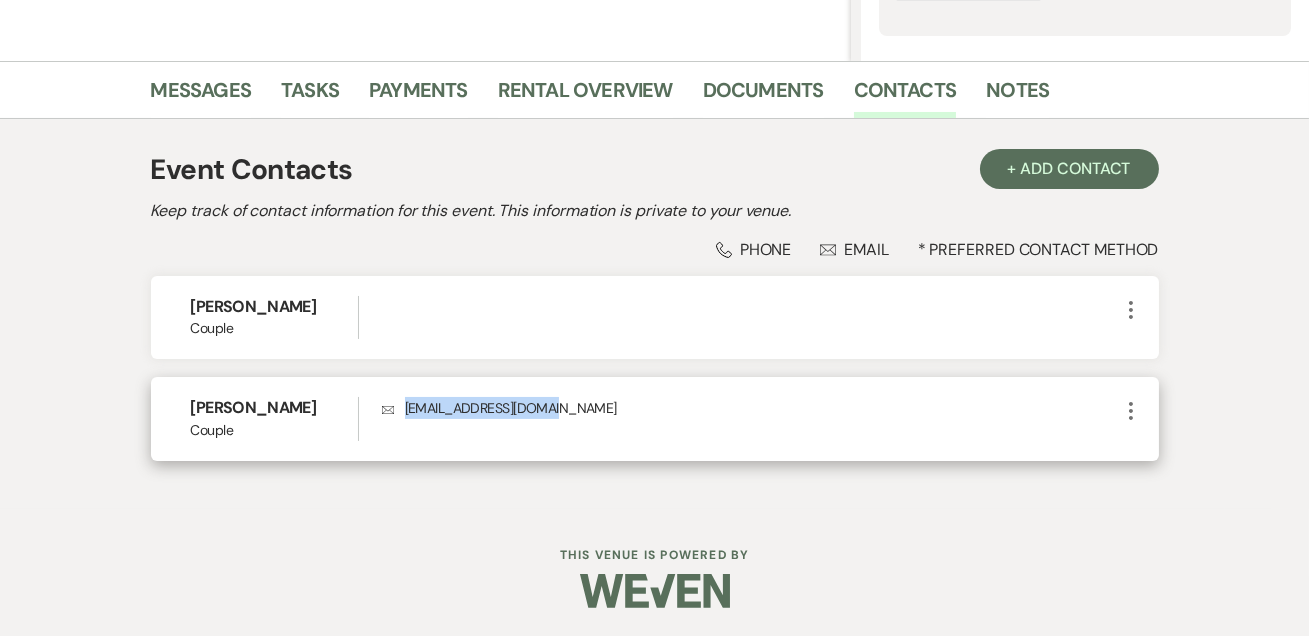 drag, startPoint x: 558, startPoint y: 410, endPoint x: 407, endPoint y: 391, distance: 152.19067 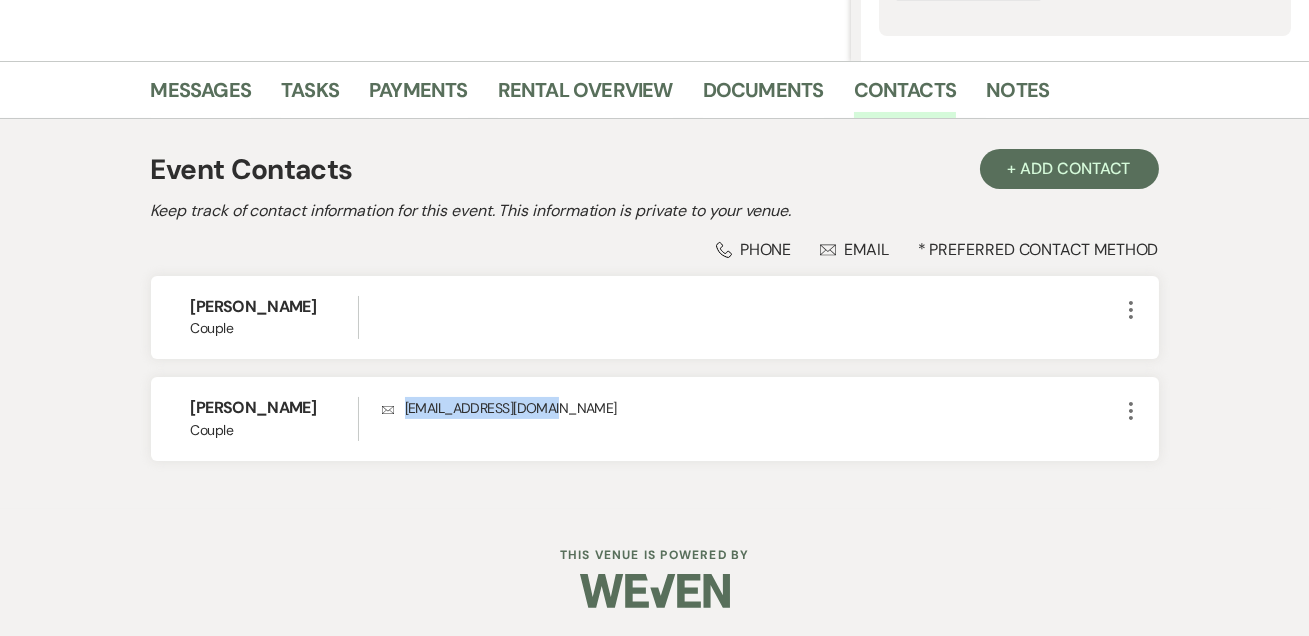 copy on "xenakis0414@gmail.com" 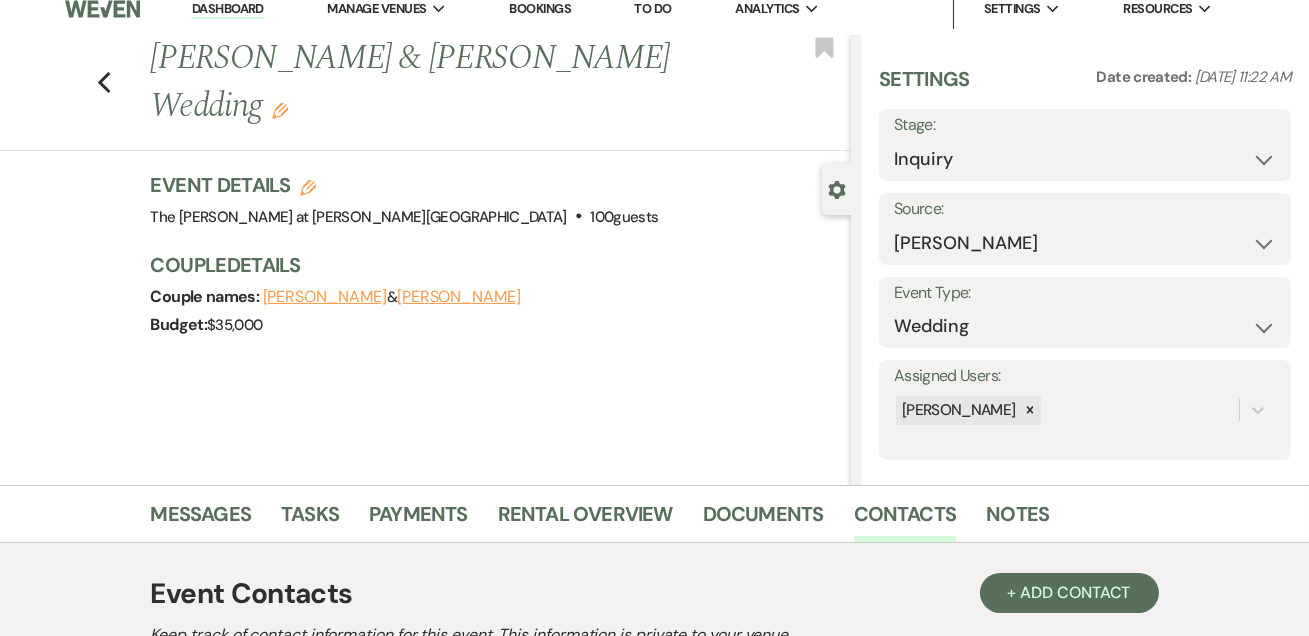 scroll, scrollTop: 0, scrollLeft: 0, axis: both 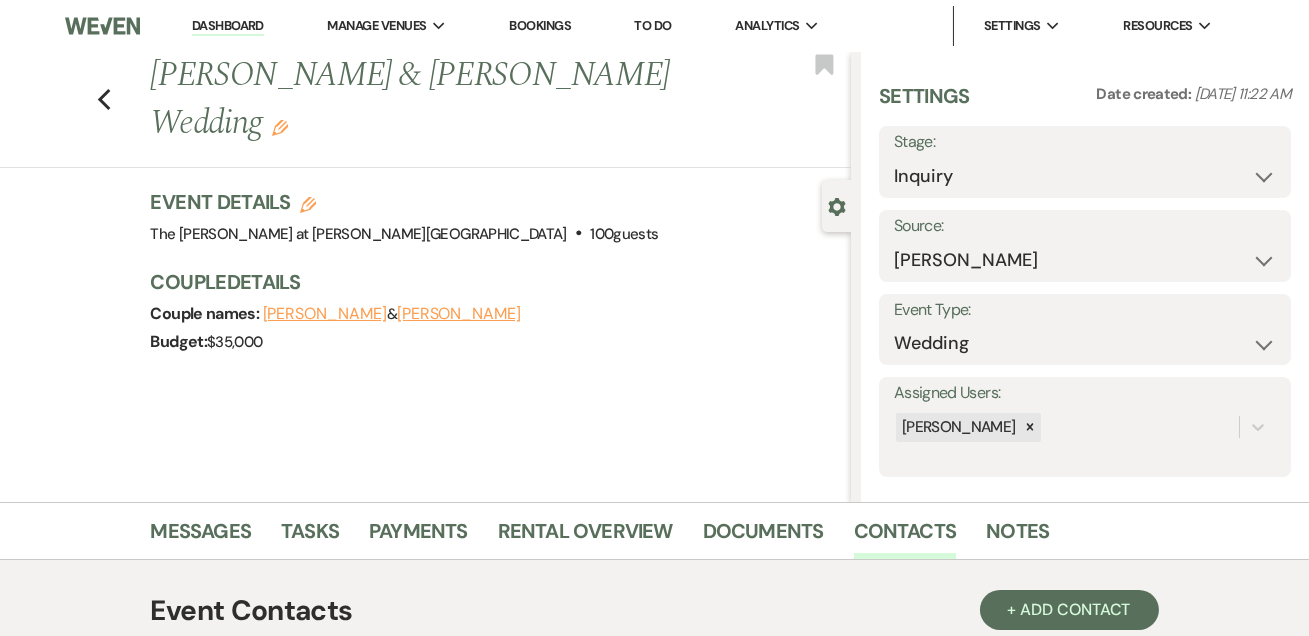 click on "Dashboard" at bounding box center [228, 26] 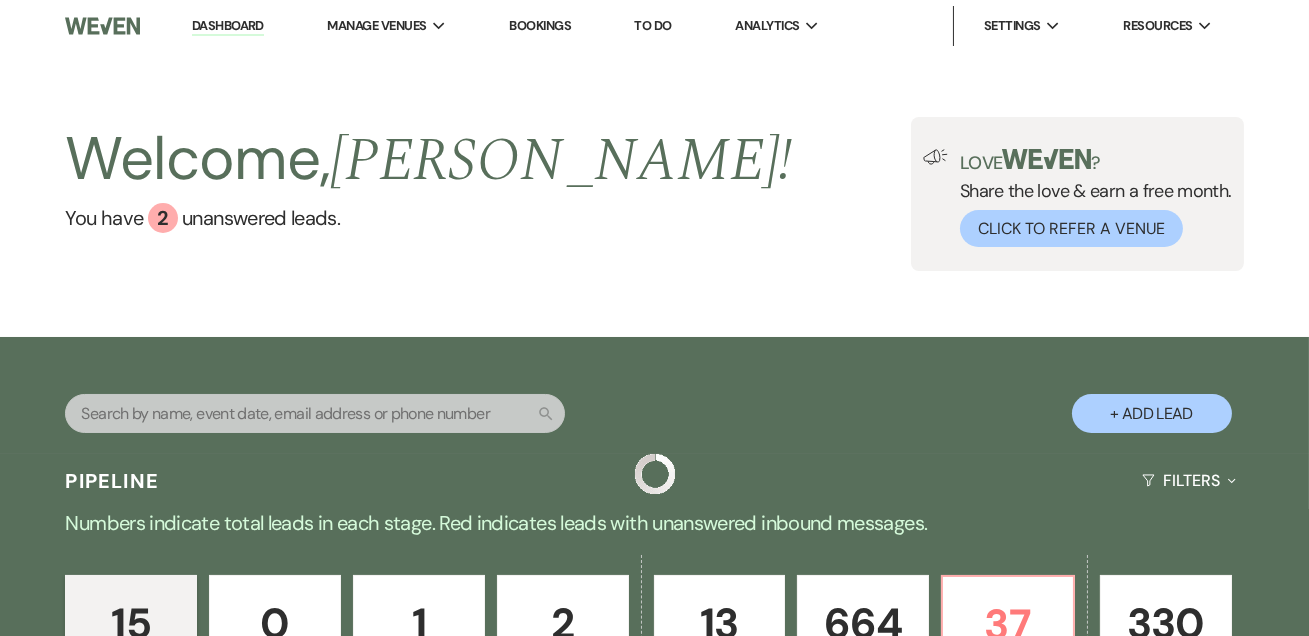 scroll, scrollTop: 484, scrollLeft: 0, axis: vertical 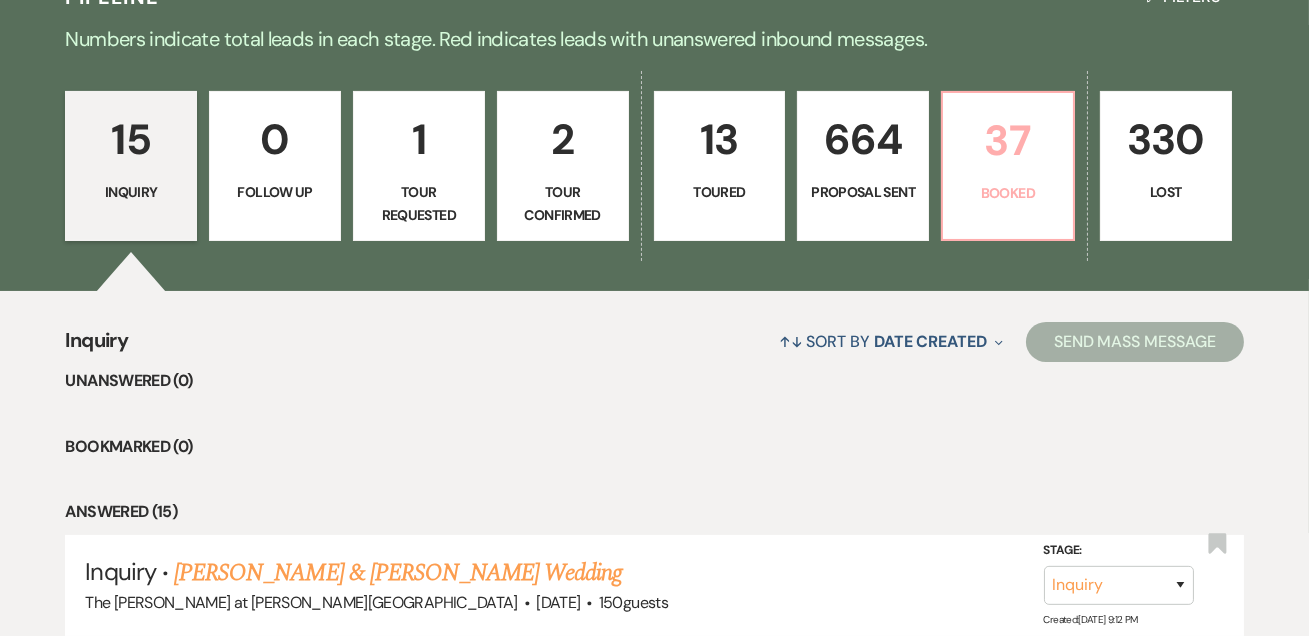 click on "37" at bounding box center [1008, 140] 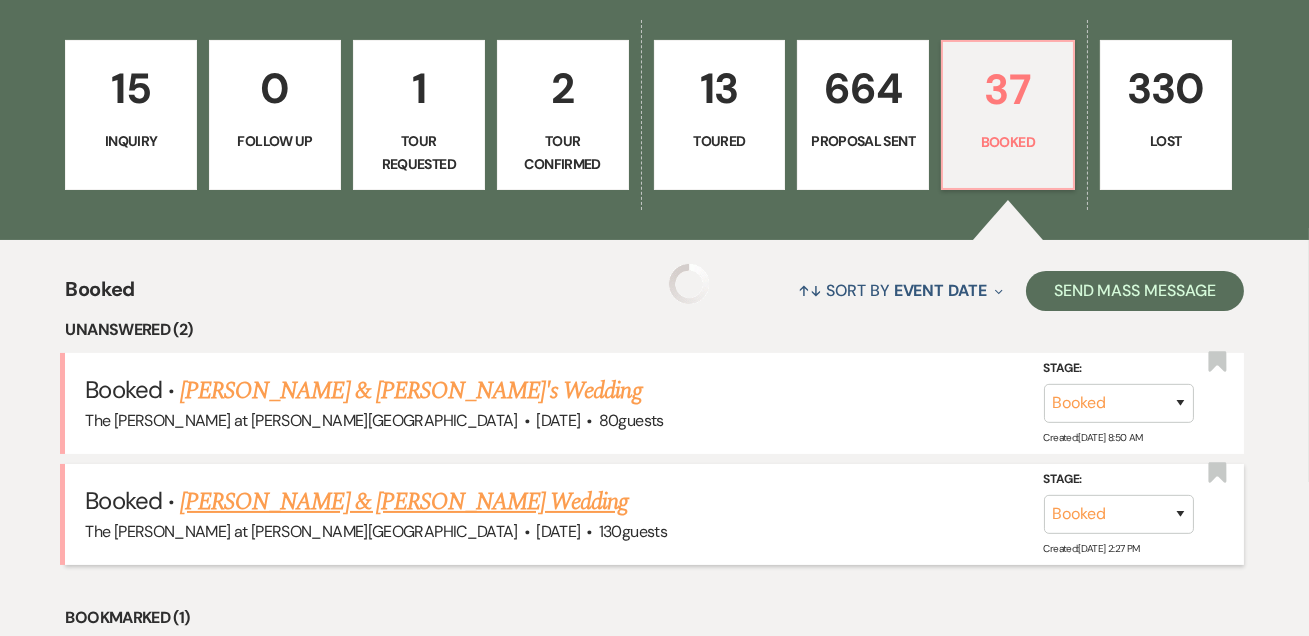 scroll, scrollTop: 848, scrollLeft: 0, axis: vertical 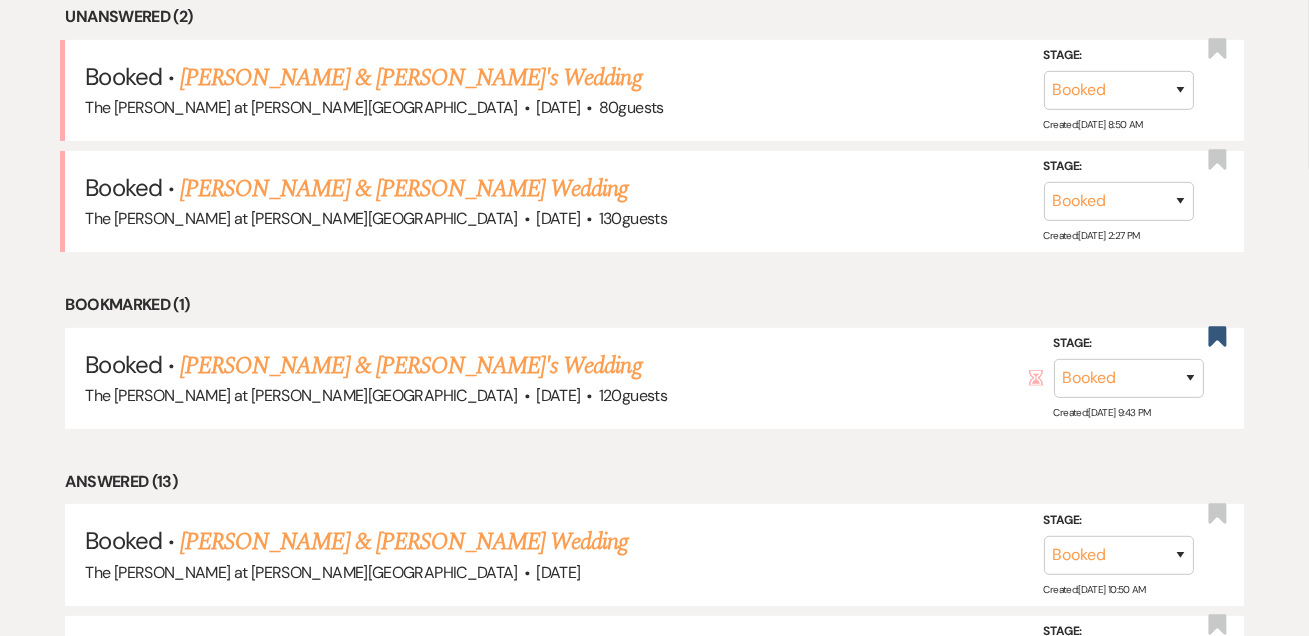 click on "[PERSON_NAME] & [PERSON_NAME] Wedding" at bounding box center (404, 189) 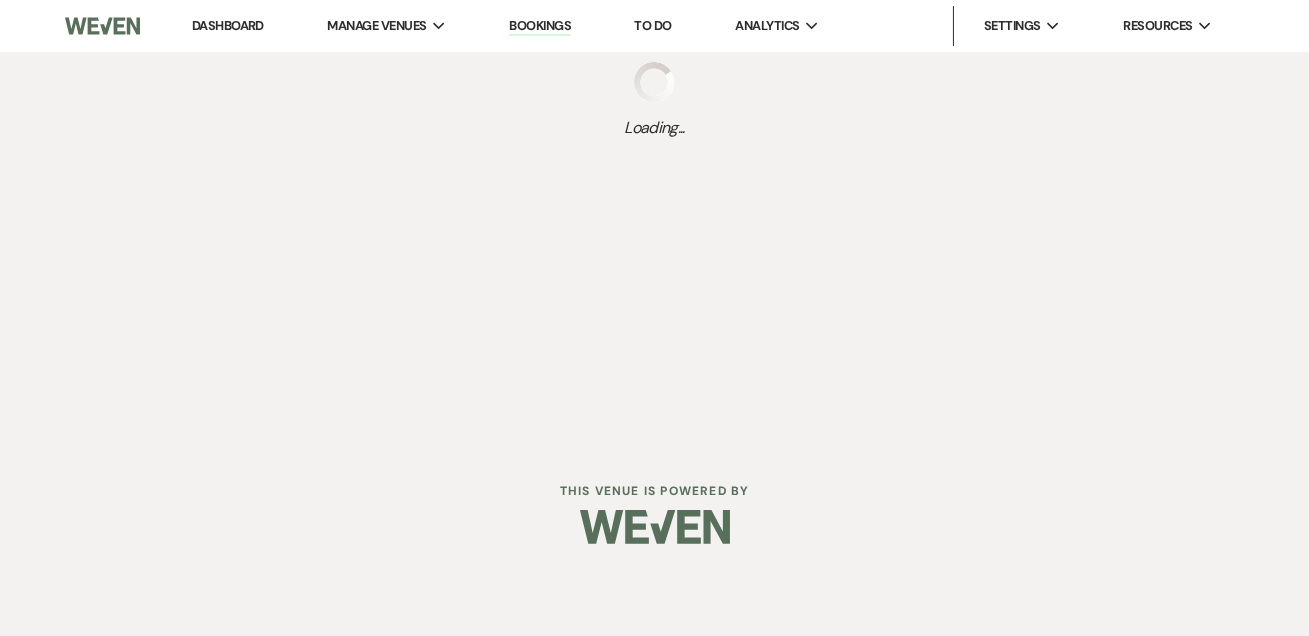 scroll, scrollTop: 0, scrollLeft: 0, axis: both 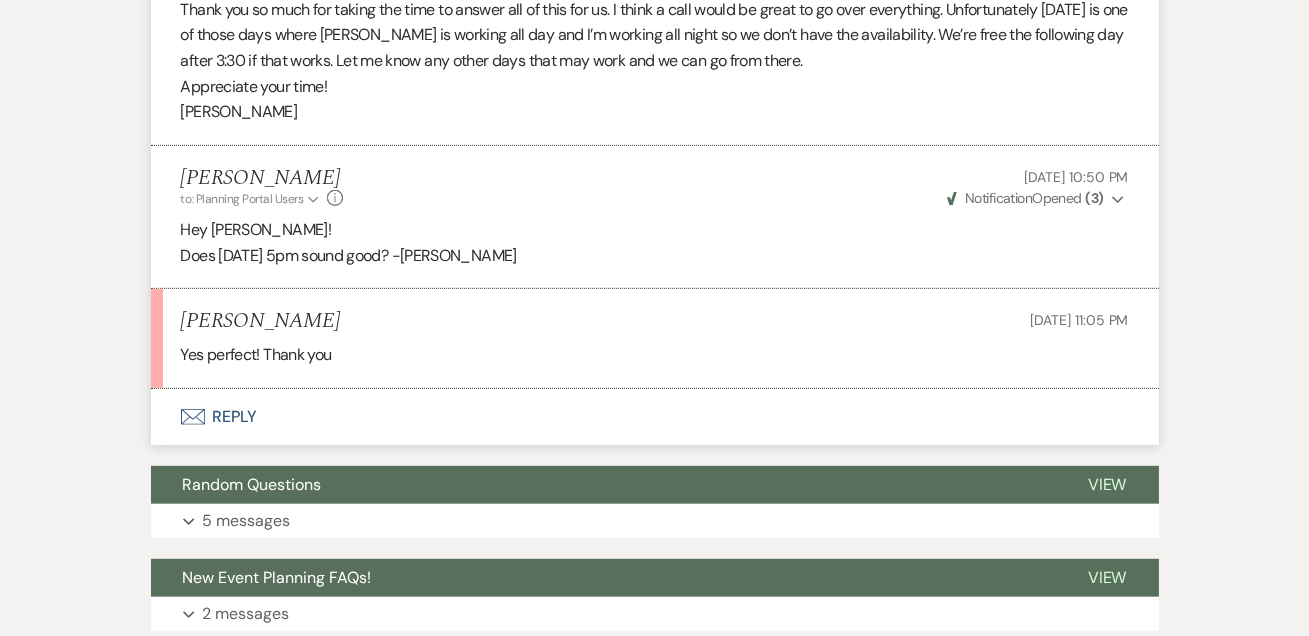 drag, startPoint x: 228, startPoint y: 416, endPoint x: 405, endPoint y: 412, distance: 177.0452 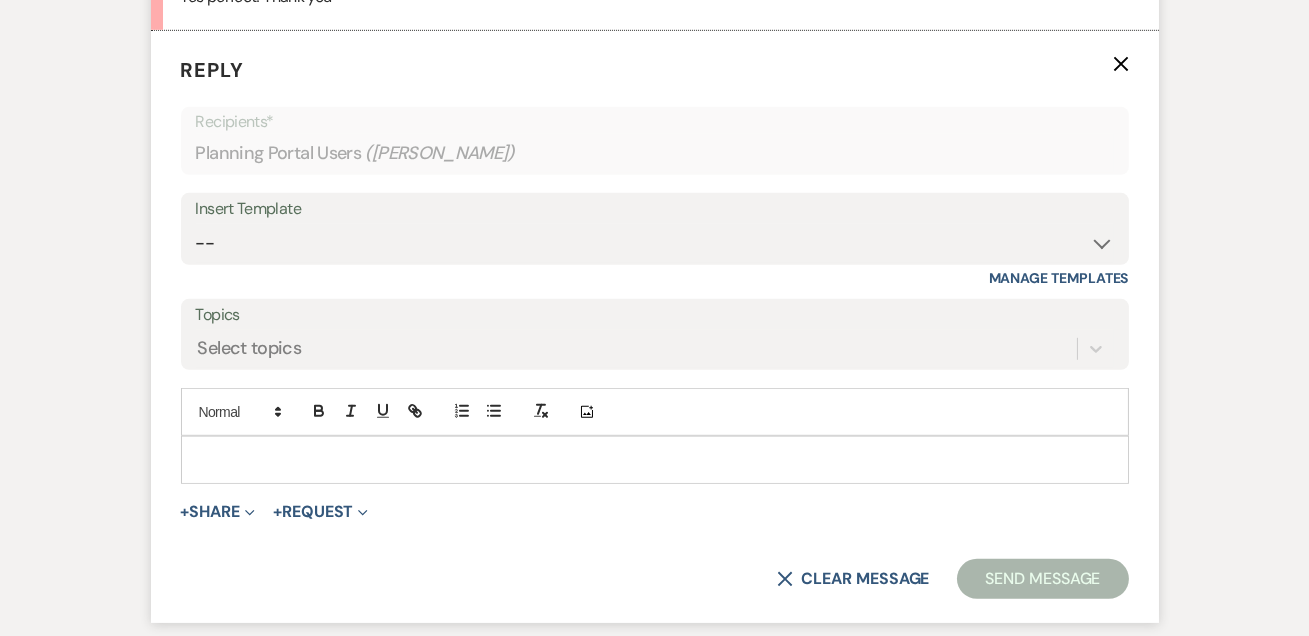 scroll, scrollTop: 2584, scrollLeft: 0, axis: vertical 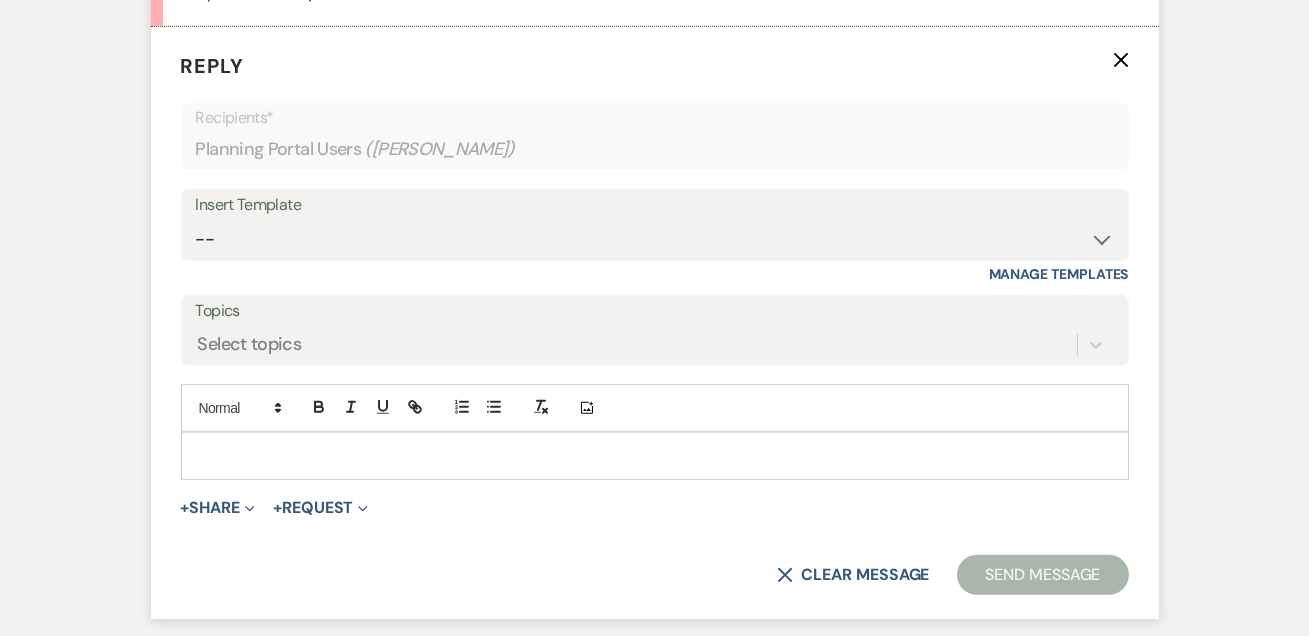click at bounding box center [655, 456] 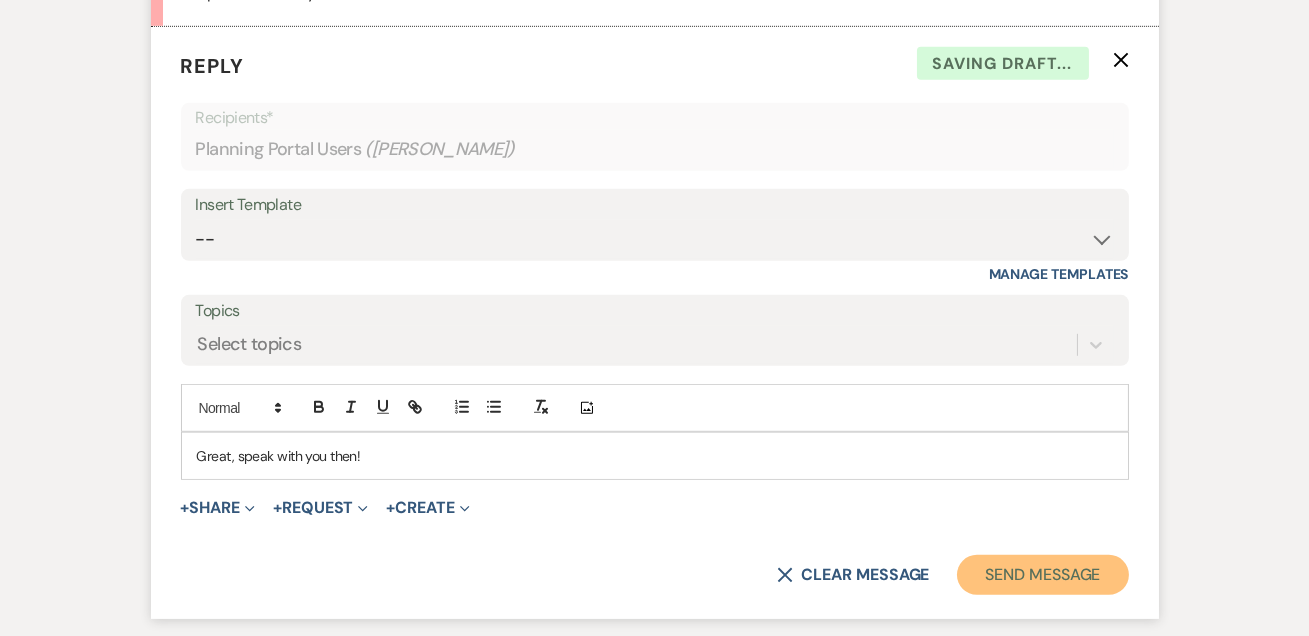 click on "Send Message" at bounding box center (1042, 575) 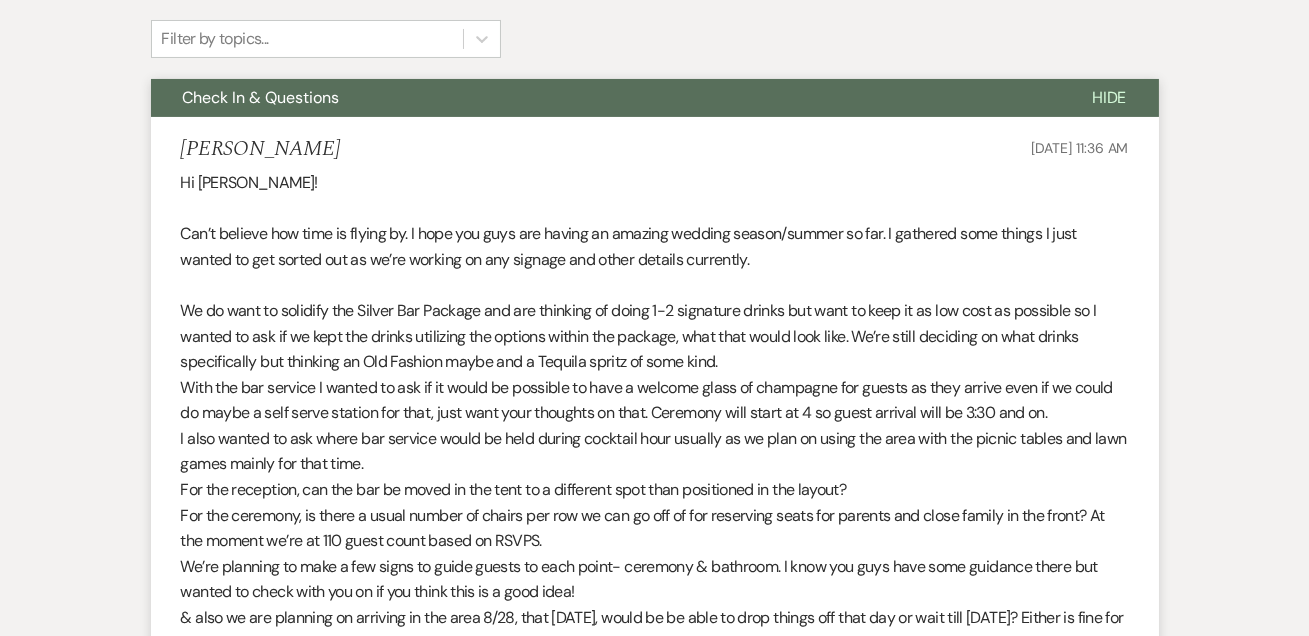 scroll, scrollTop: 0, scrollLeft: 0, axis: both 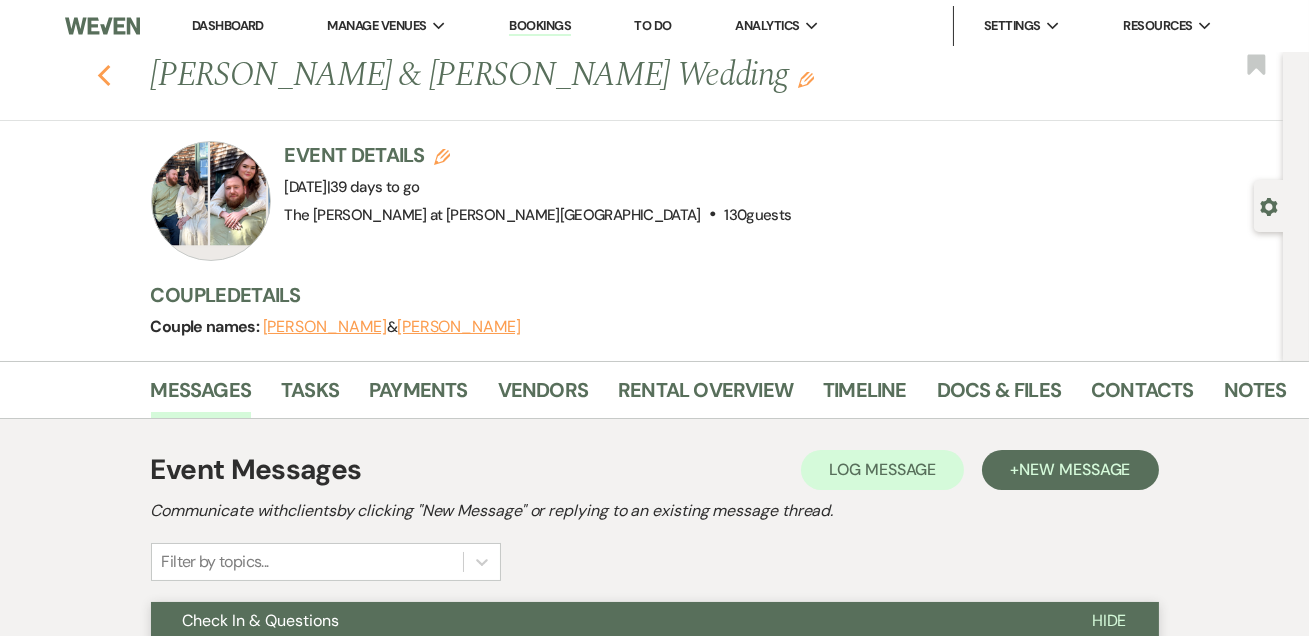 click on "Previous" 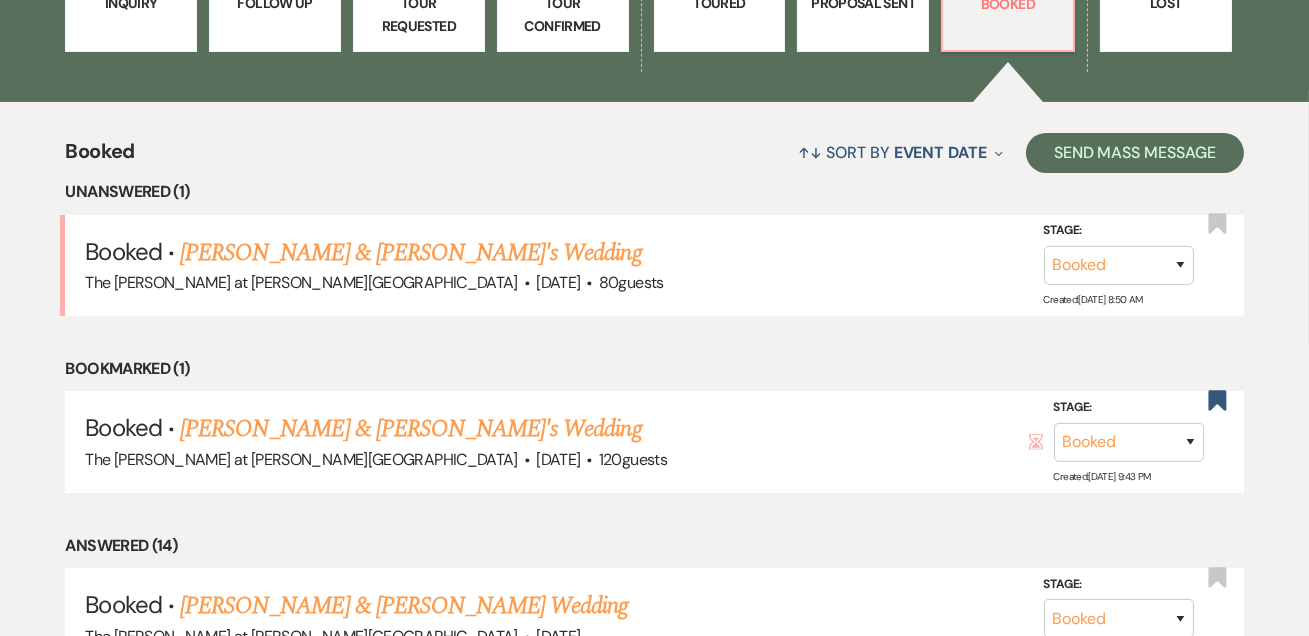 scroll, scrollTop: 606, scrollLeft: 0, axis: vertical 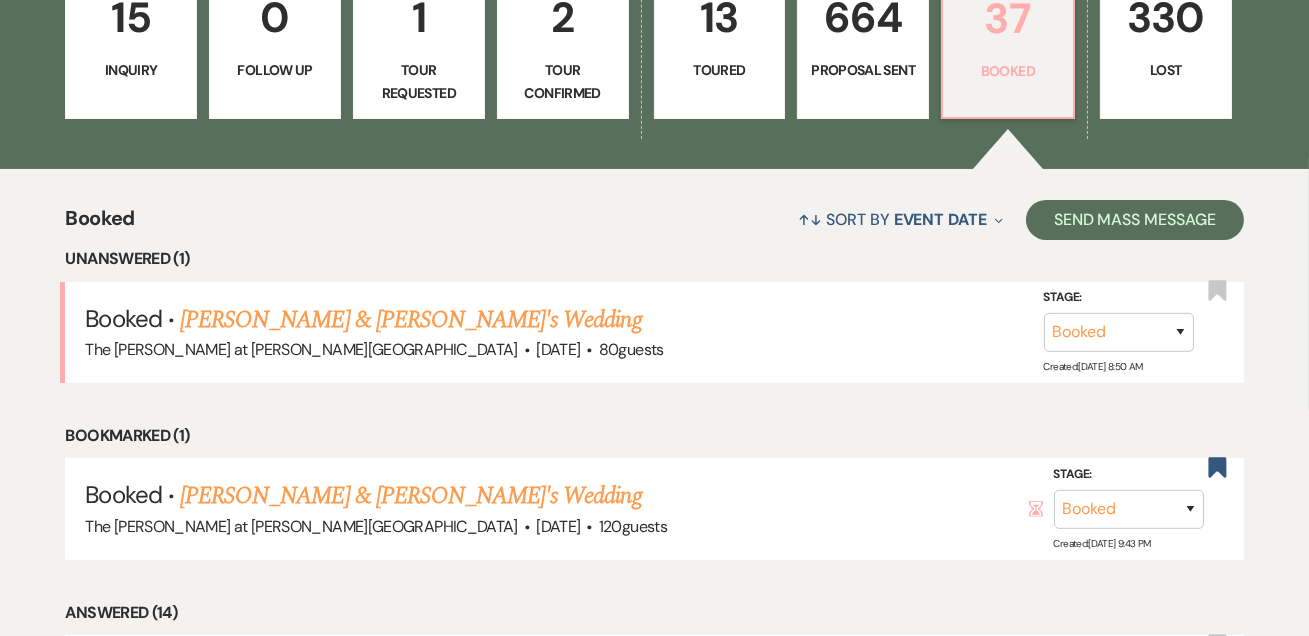 click on "37" at bounding box center [1008, 18] 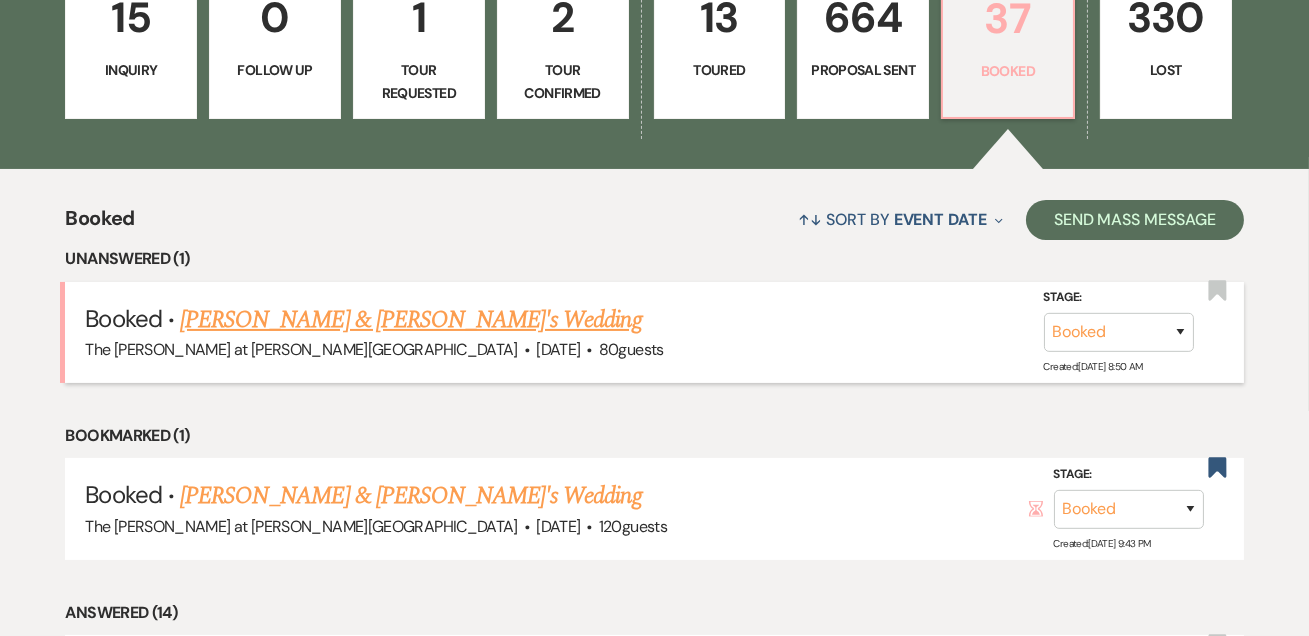 scroll, scrollTop: 848, scrollLeft: 0, axis: vertical 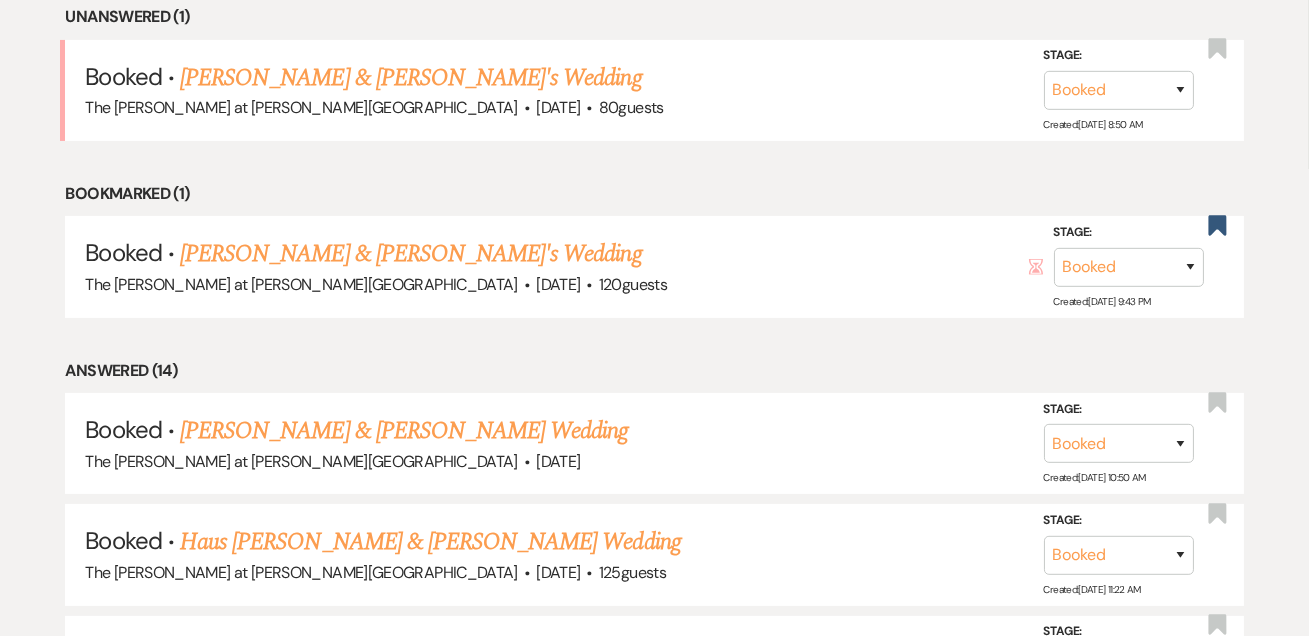 click on "[PERSON_NAME] & [PERSON_NAME]'s Wedding" at bounding box center [411, 78] 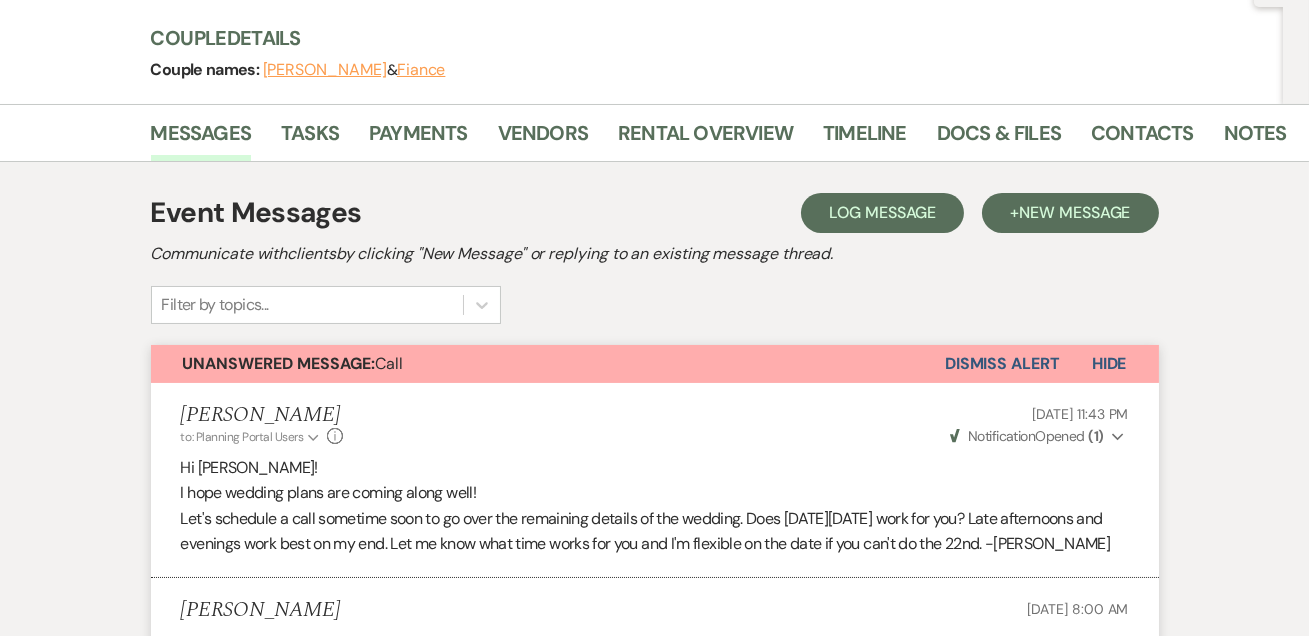 scroll, scrollTop: 121, scrollLeft: 0, axis: vertical 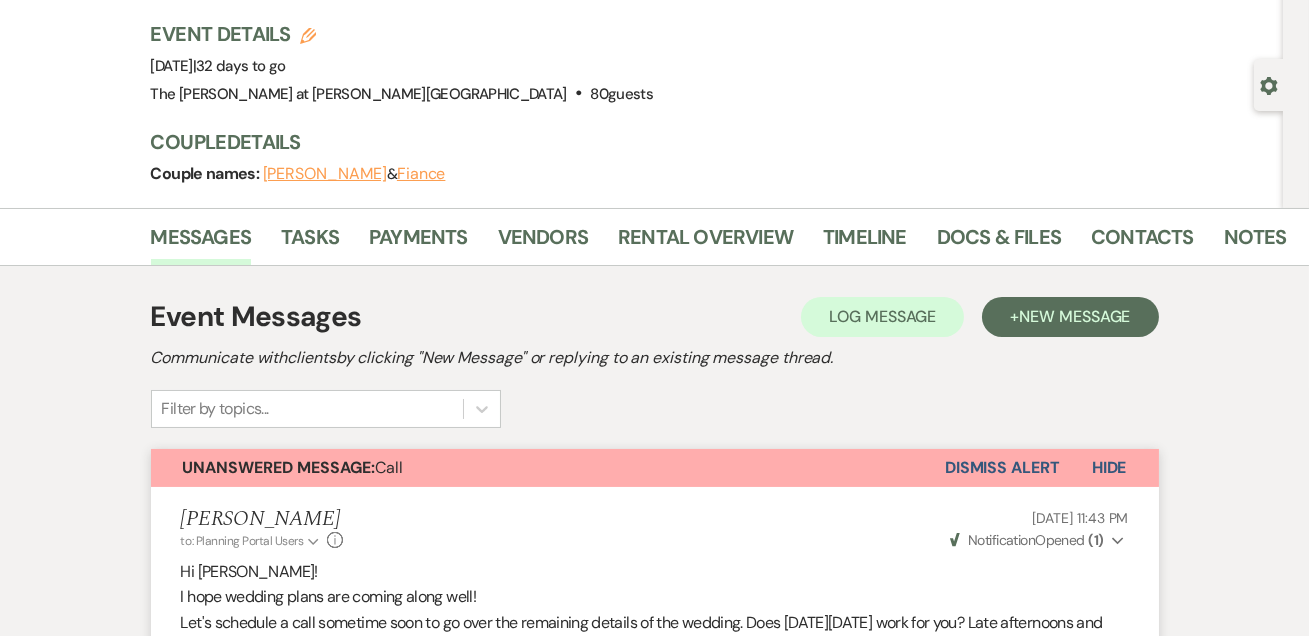 click on "Dismiss Alert" at bounding box center [1002, 468] 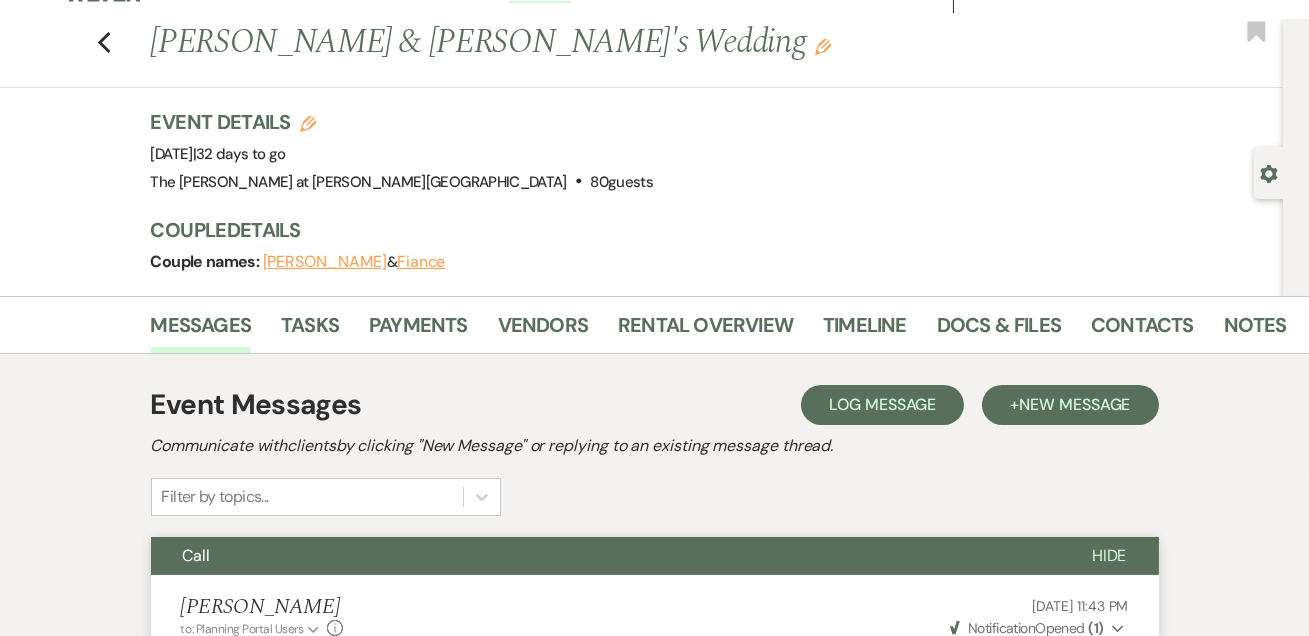 scroll, scrollTop: 0, scrollLeft: 0, axis: both 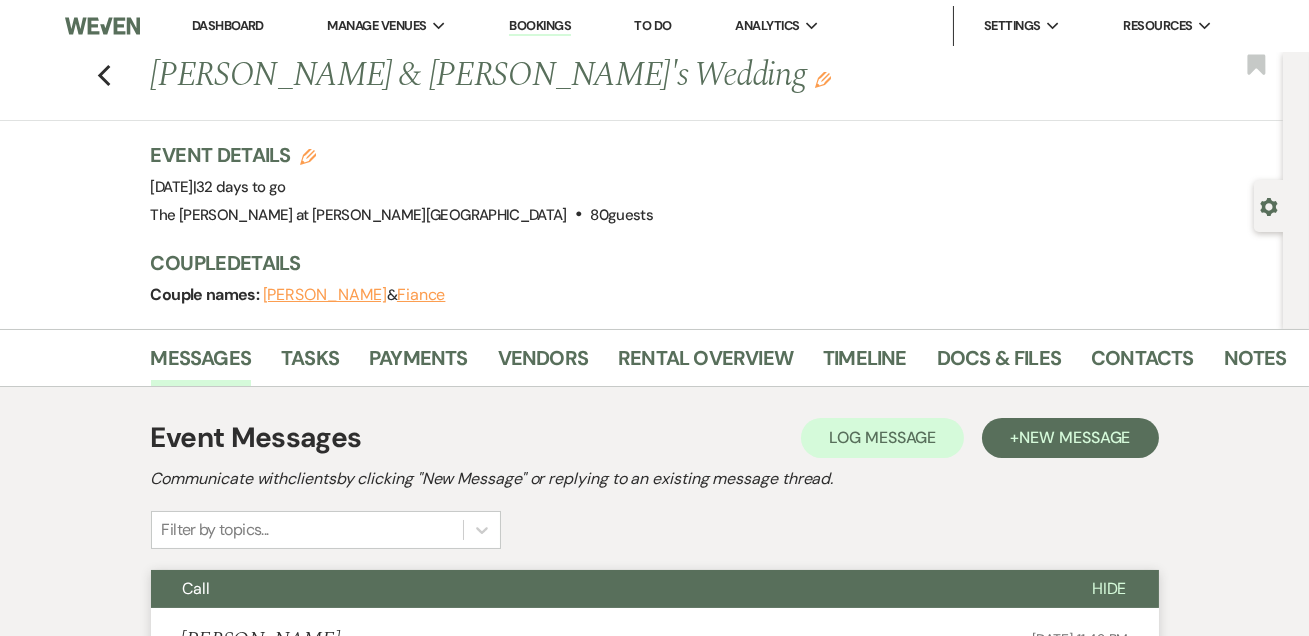 click on "Dashboard" at bounding box center (228, 25) 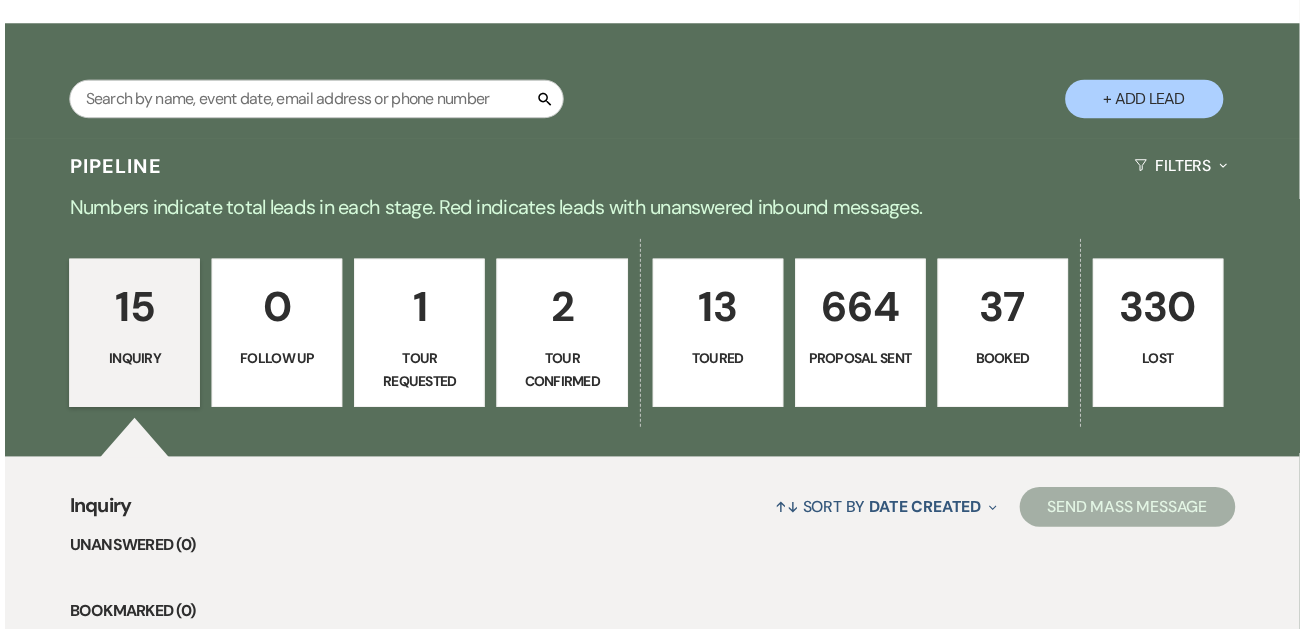 scroll, scrollTop: 0, scrollLeft: 0, axis: both 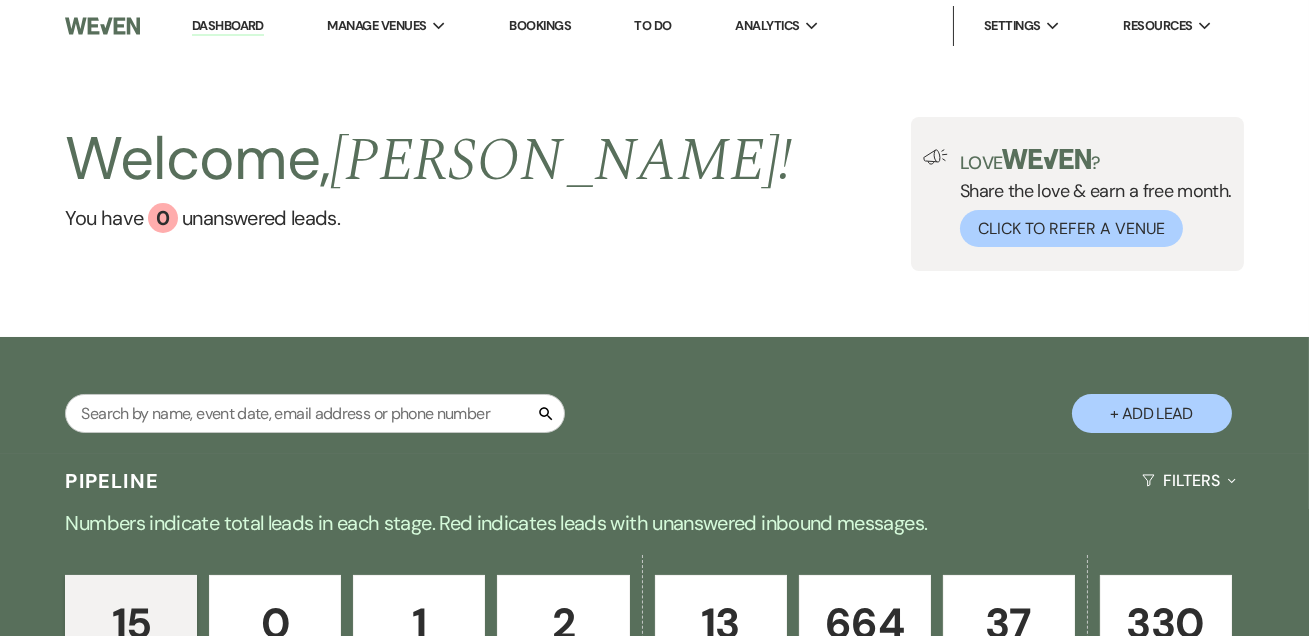 click on "Dashboard" at bounding box center (228, 26) 